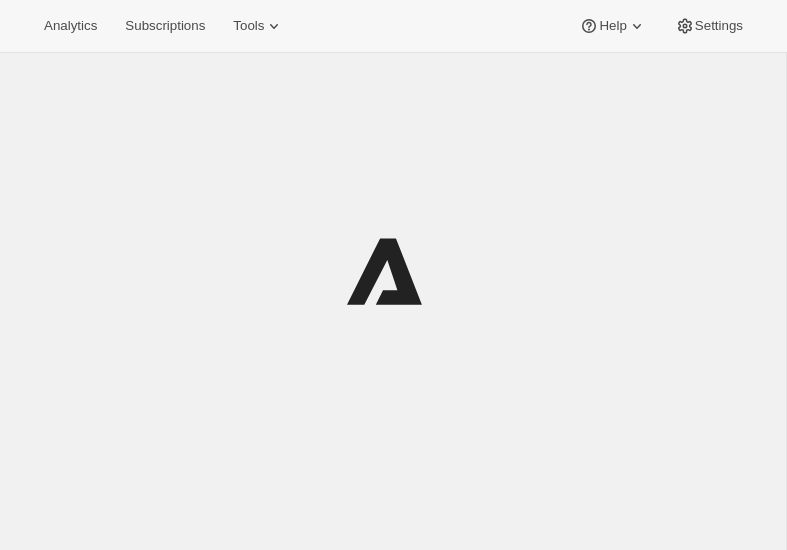 scroll, scrollTop: 0, scrollLeft: 0, axis: both 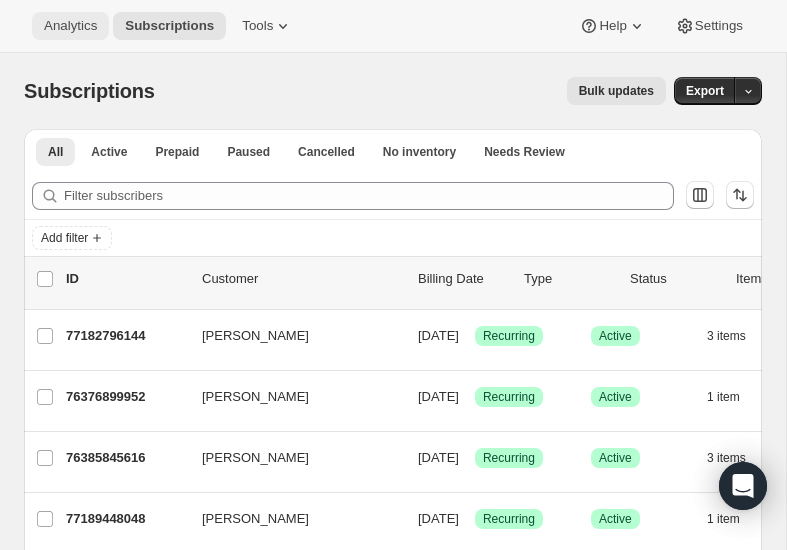 click on "Analytics" at bounding box center [70, 26] 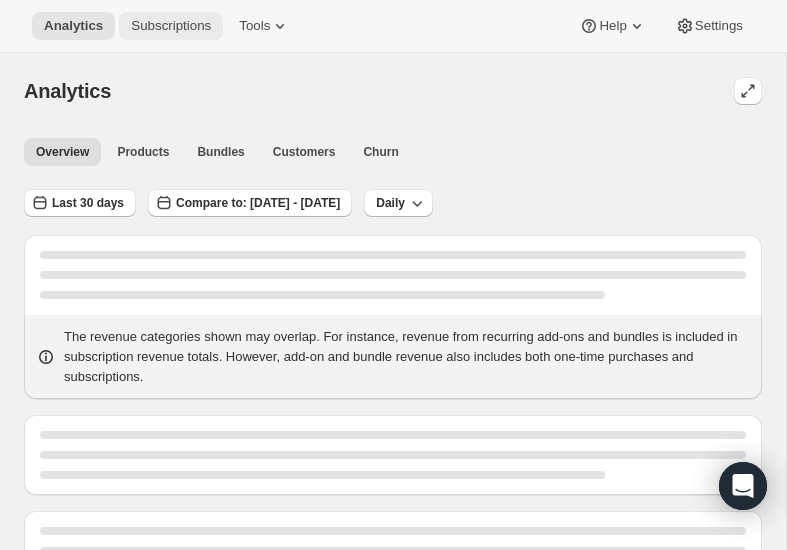 click on "Subscriptions" at bounding box center [171, 26] 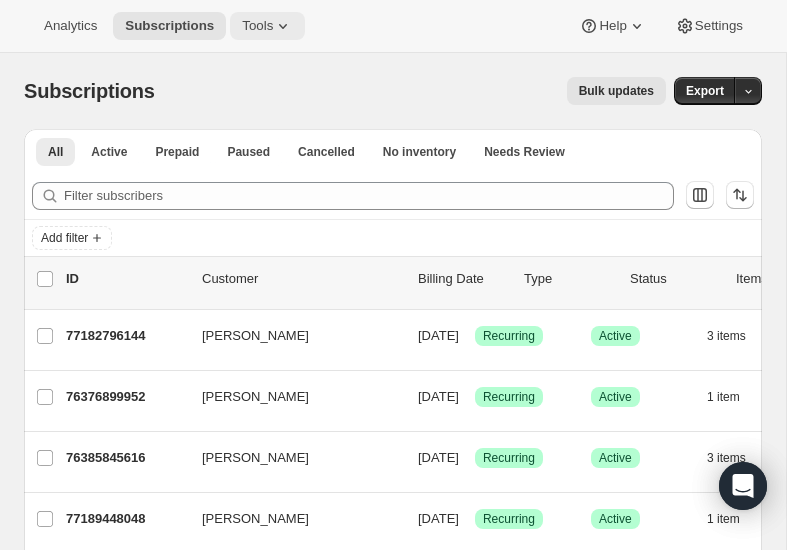 click 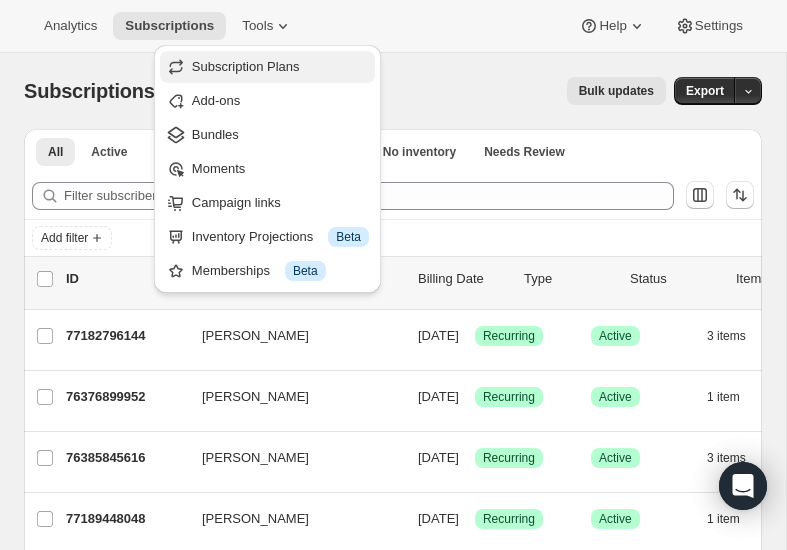 click on "Subscription Plans" at bounding box center (246, 66) 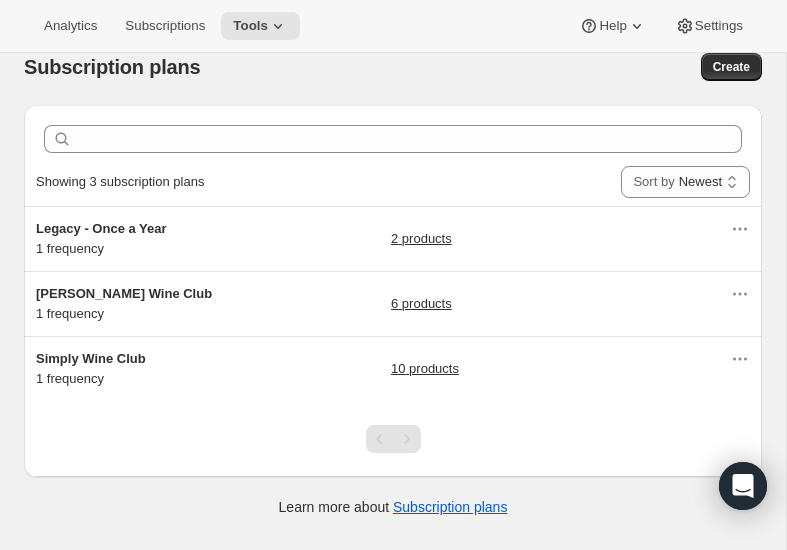 scroll, scrollTop: 0, scrollLeft: 0, axis: both 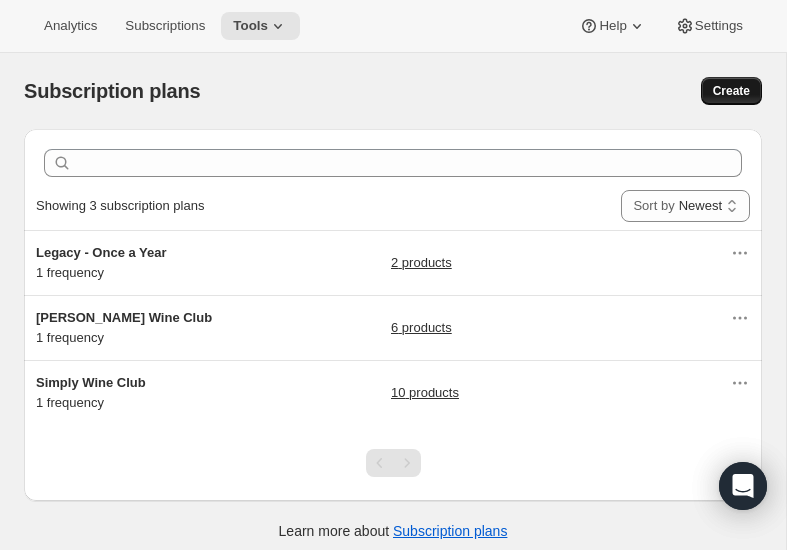 click on "Create" at bounding box center (731, 91) 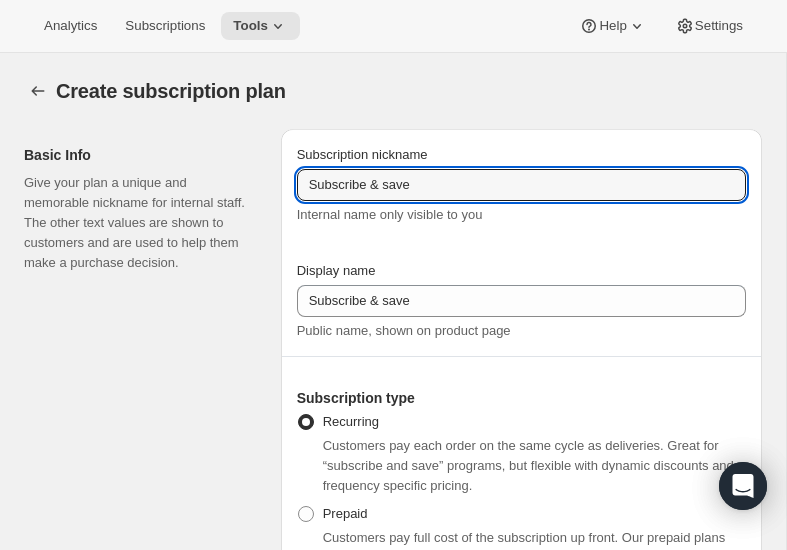 drag, startPoint x: 429, startPoint y: 185, endPoint x: 293, endPoint y: 184, distance: 136.00368 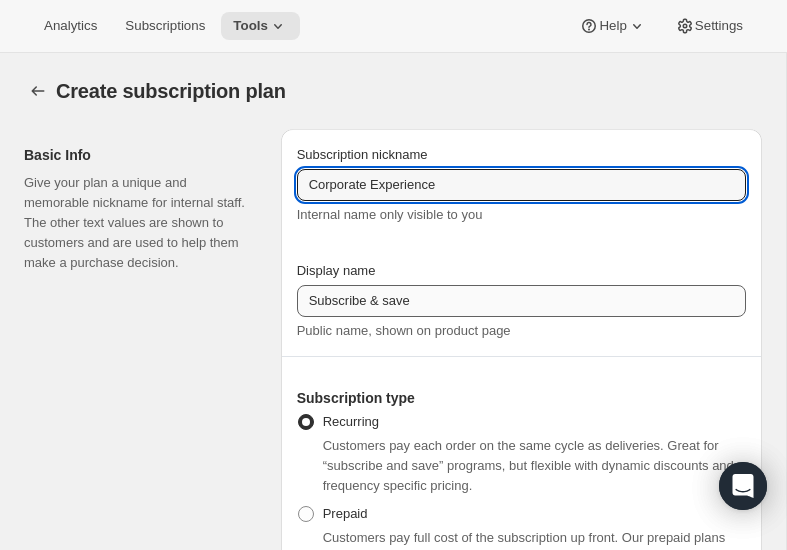 type on "Corporate Experience" 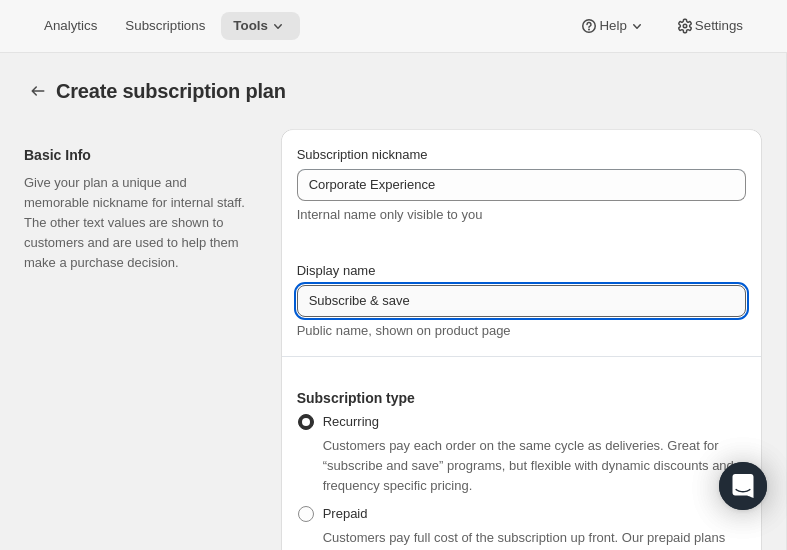 drag, startPoint x: 309, startPoint y: 299, endPoint x: 472, endPoint y: 300, distance: 163.00307 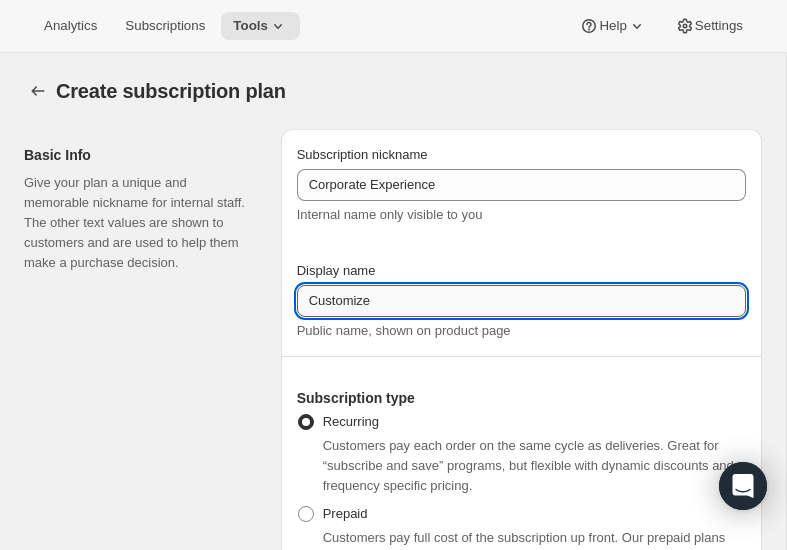 drag, startPoint x: 311, startPoint y: 295, endPoint x: 388, endPoint y: 304, distance: 77.52419 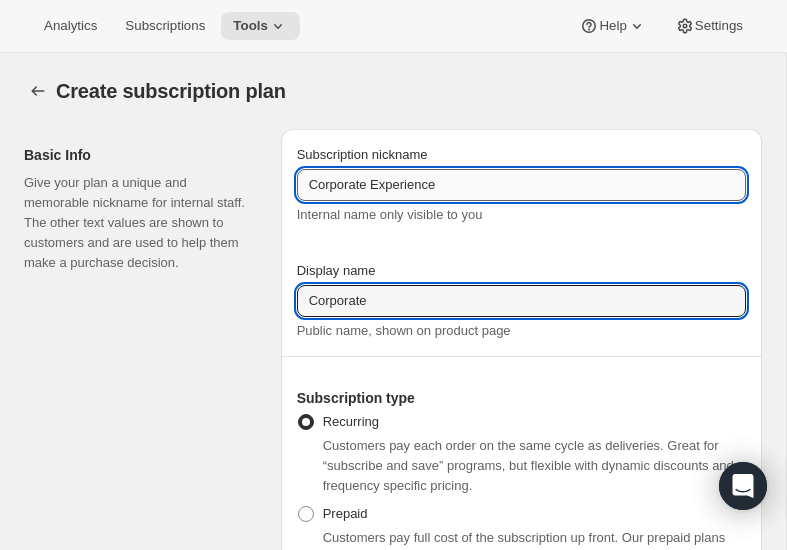 click on "Corporate Experience" at bounding box center [521, 185] 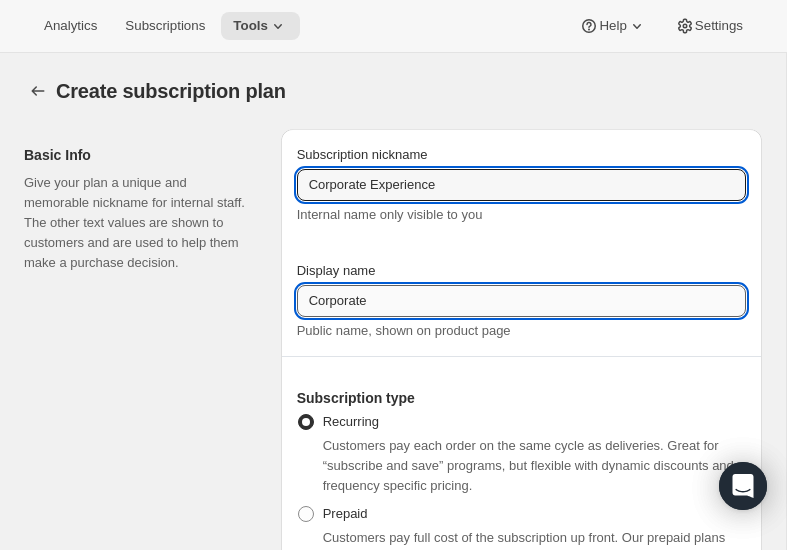 click on "Corporate" at bounding box center (521, 301) 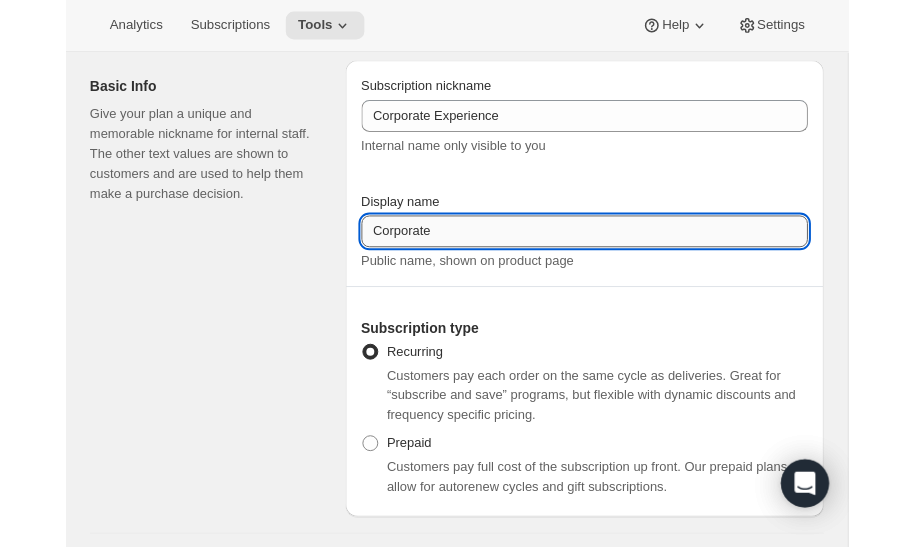 scroll, scrollTop: 70, scrollLeft: 0, axis: vertical 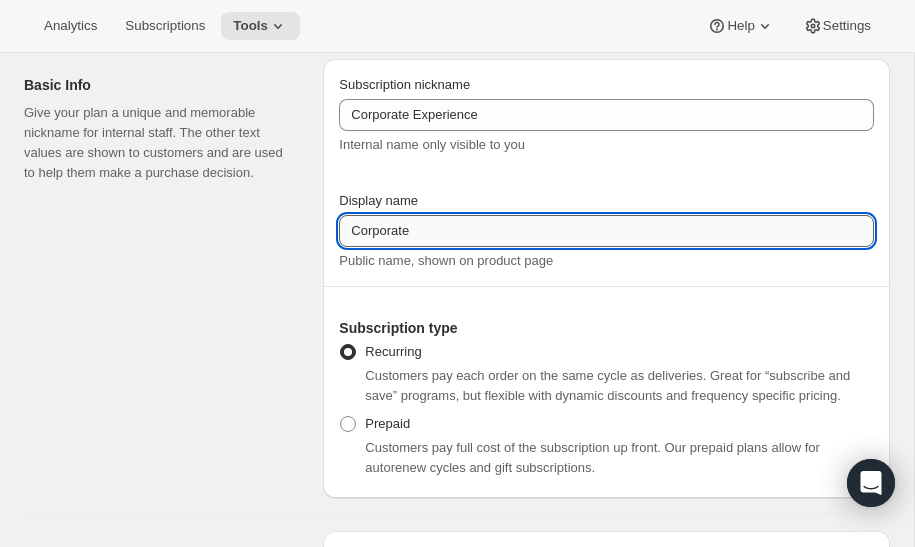 drag, startPoint x: 348, startPoint y: 232, endPoint x: 425, endPoint y: 229, distance: 77.05842 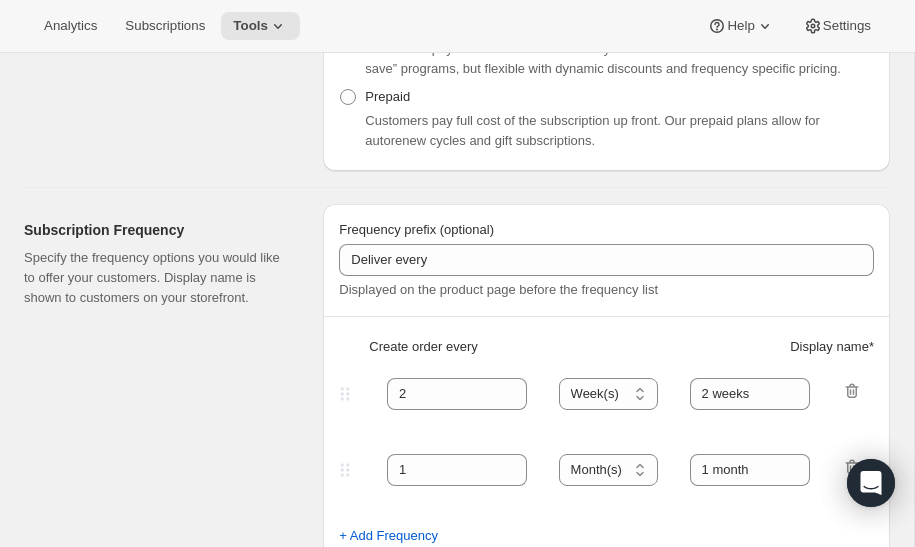 scroll, scrollTop: 405, scrollLeft: 0, axis: vertical 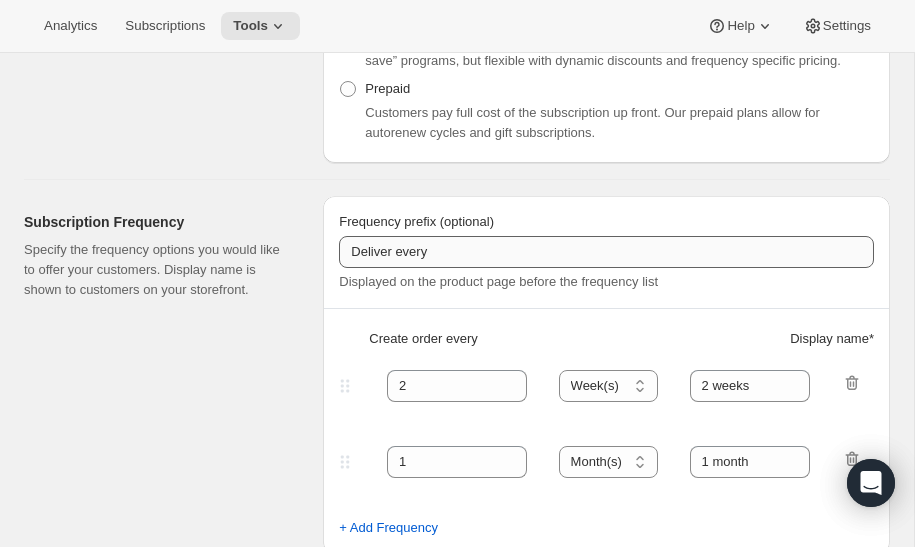 type on "Corporate Order" 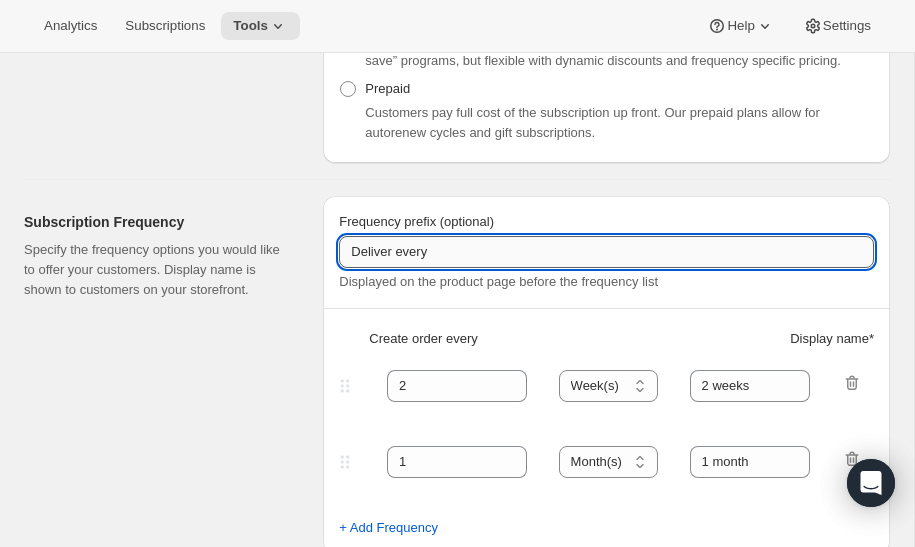 click on "Deliver every" at bounding box center [606, 252] 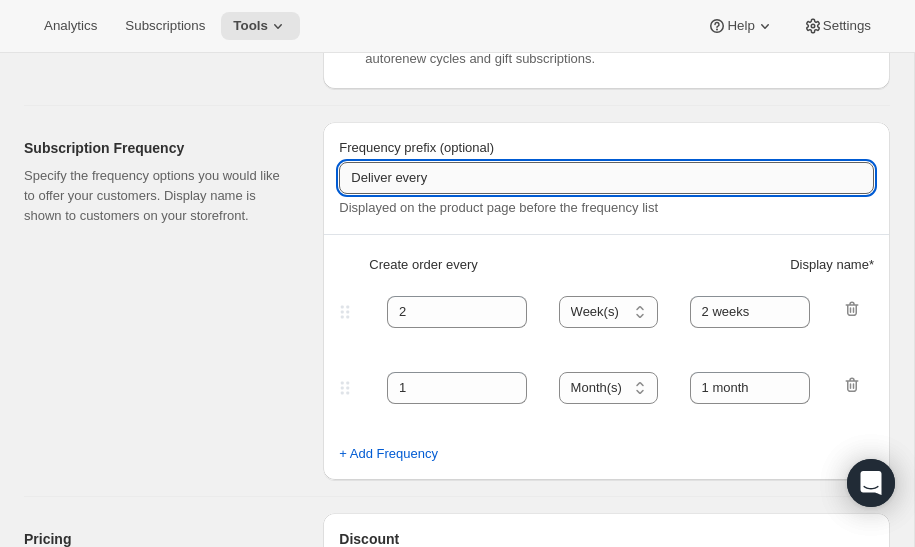scroll, scrollTop: 472, scrollLeft: 0, axis: vertical 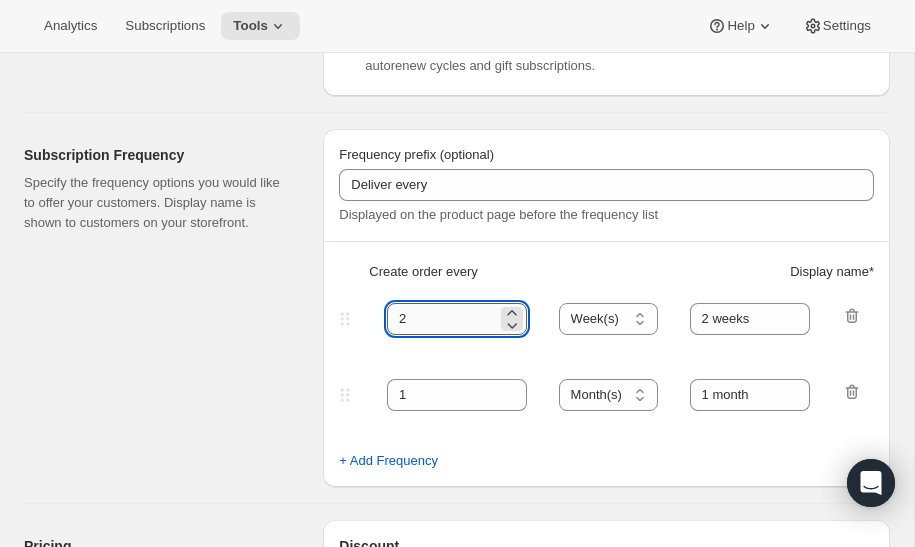 drag, startPoint x: 427, startPoint y: 333, endPoint x: 392, endPoint y: 333, distance: 35 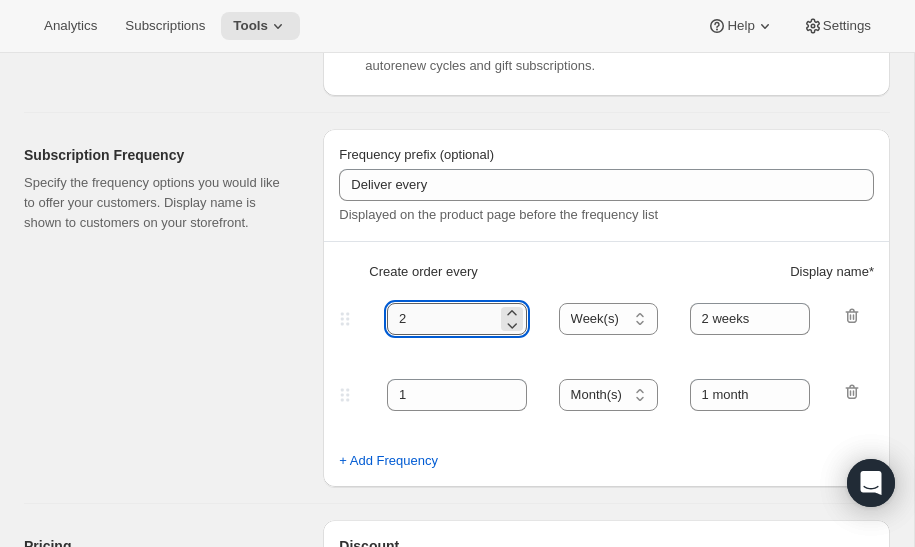 click on "2" at bounding box center (442, 319) 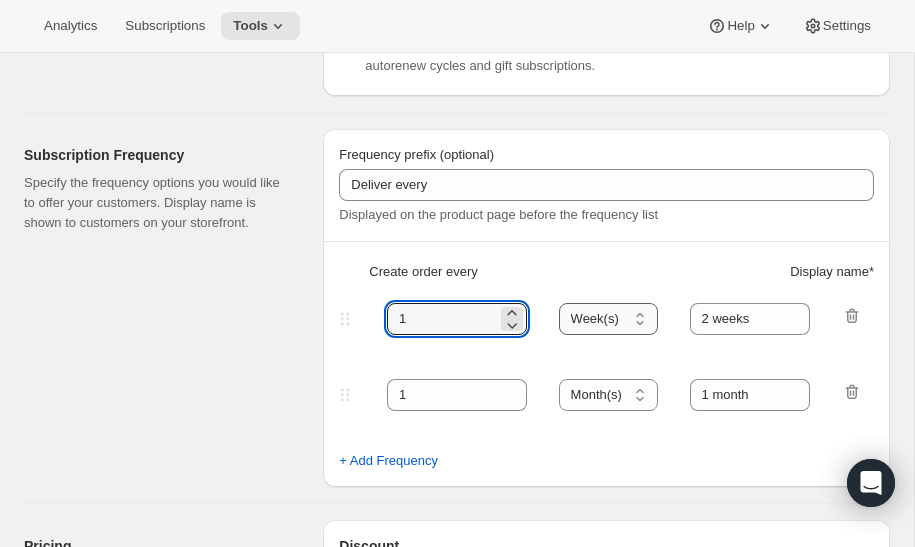 type on "1" 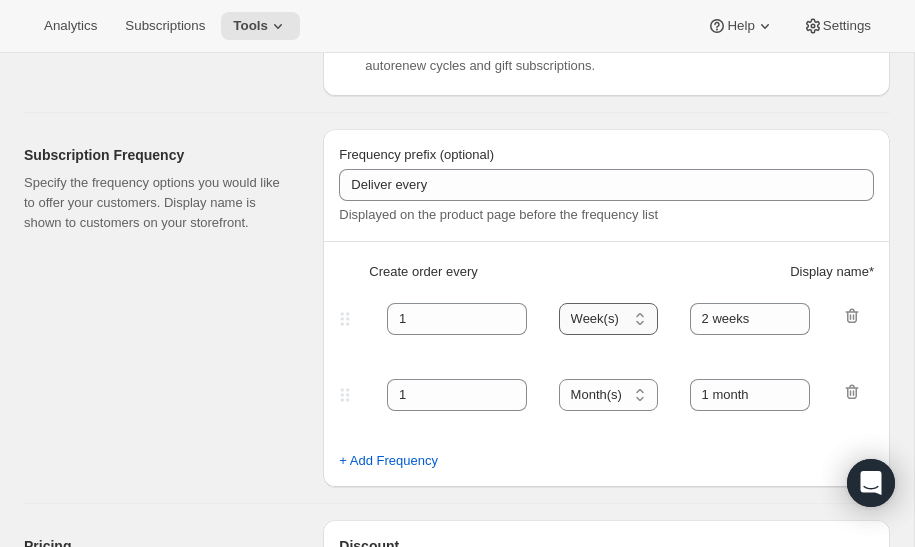 select on "YEAR" 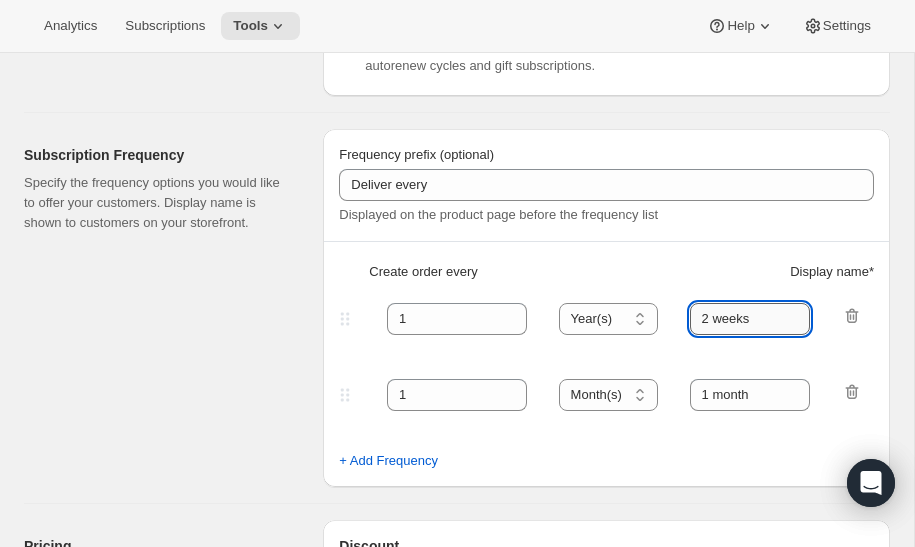 click on "2 weeks" at bounding box center (750, 319) 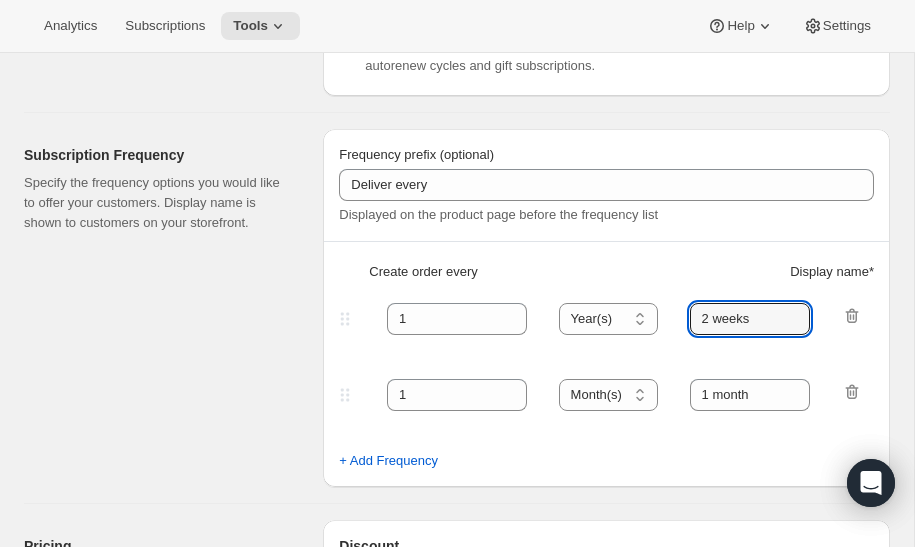 drag, startPoint x: 785, startPoint y: 333, endPoint x: 677, endPoint y: 331, distance: 108.01852 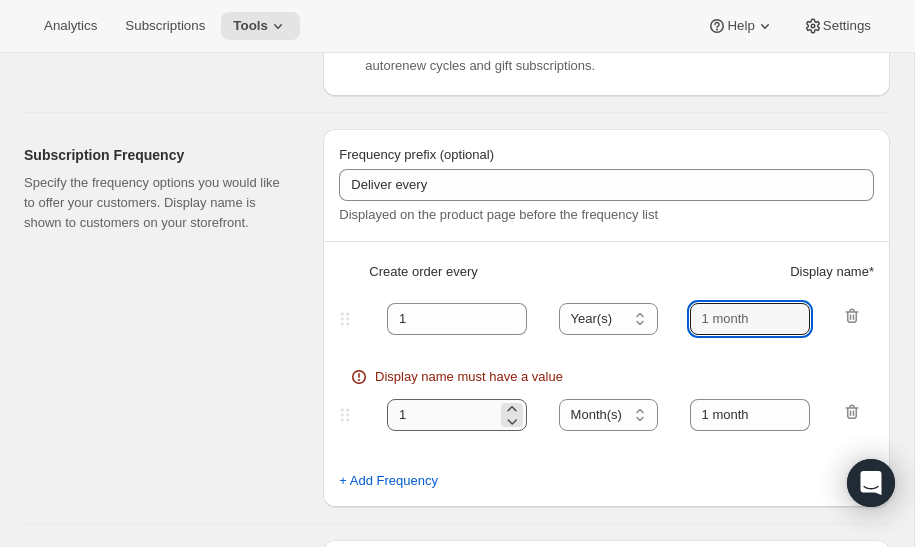 type 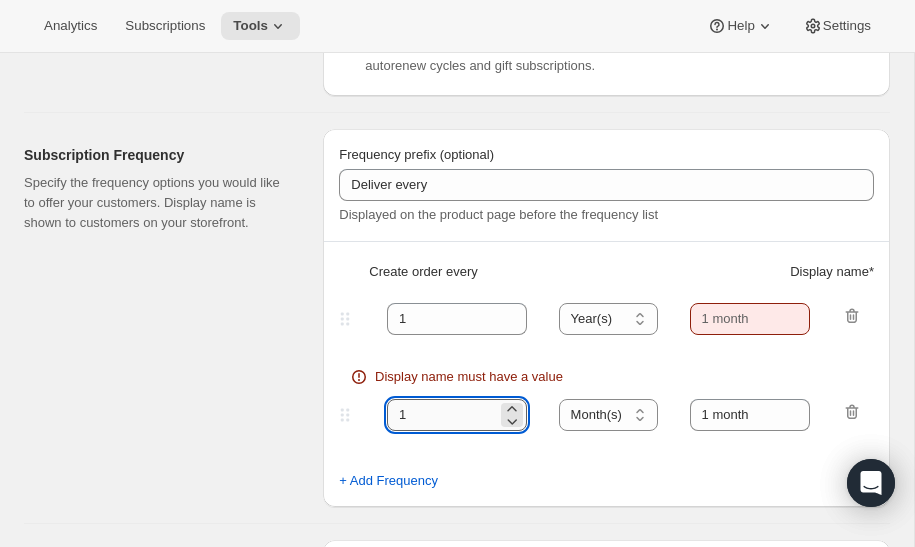 click on "1" at bounding box center [442, 415] 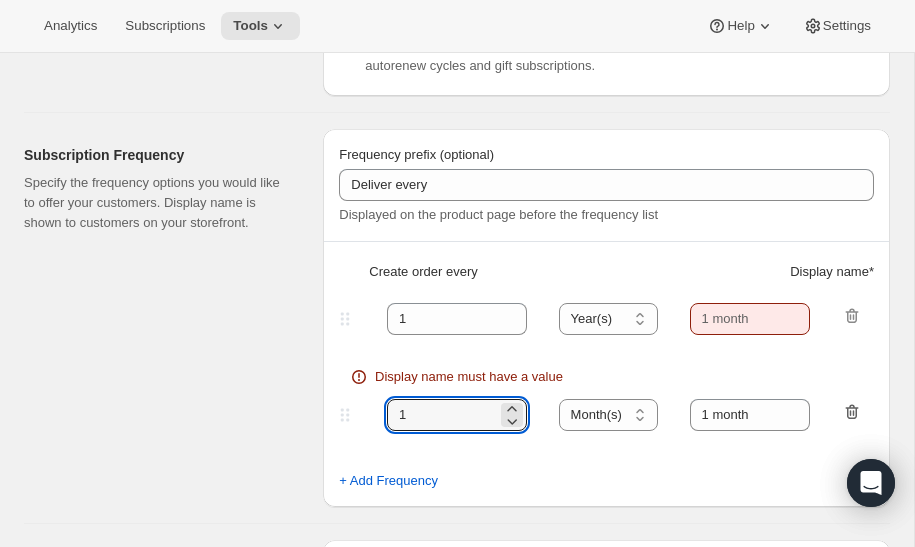 click 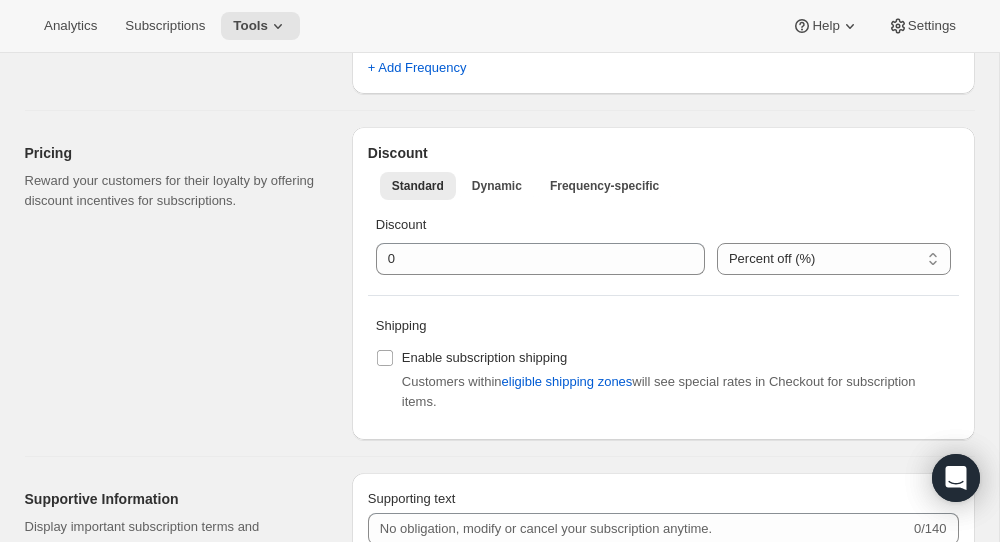 scroll, scrollTop: 811, scrollLeft: 0, axis: vertical 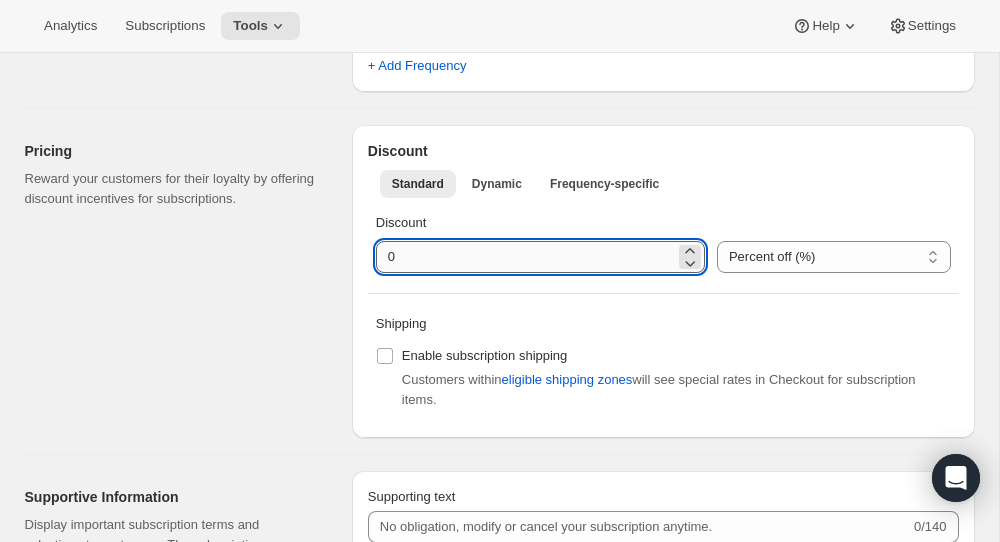 click at bounding box center [525, 257] 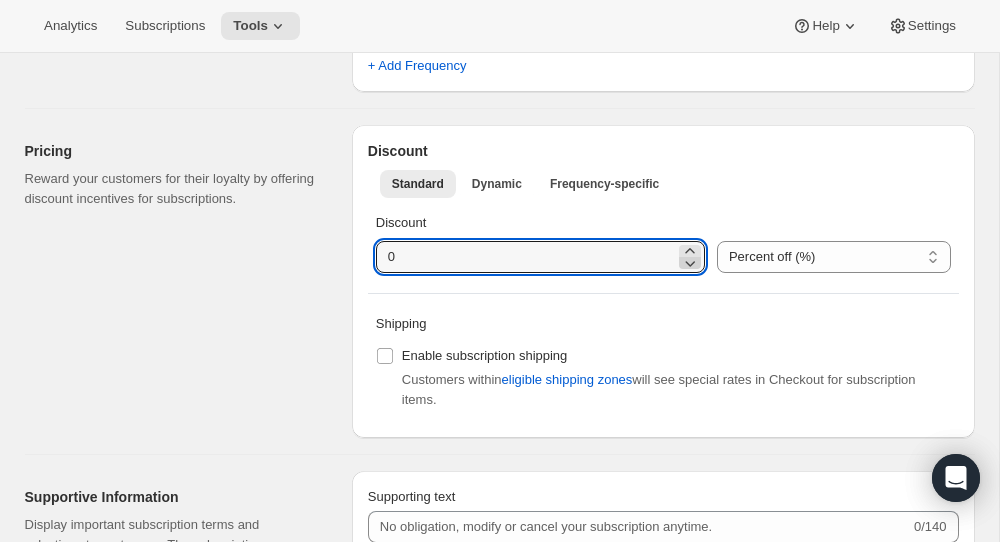click 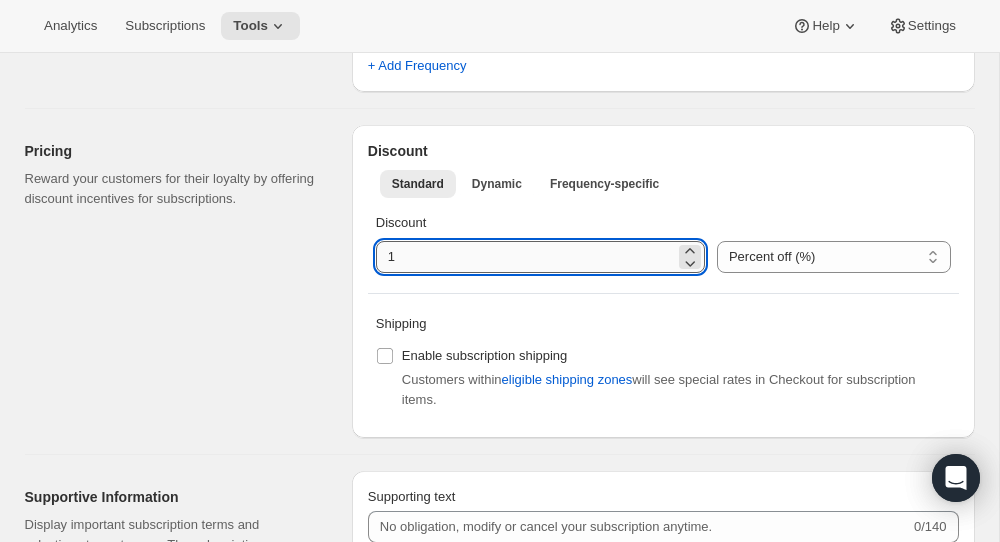 drag, startPoint x: 400, startPoint y: 254, endPoint x: 380, endPoint y: 255, distance: 20.024984 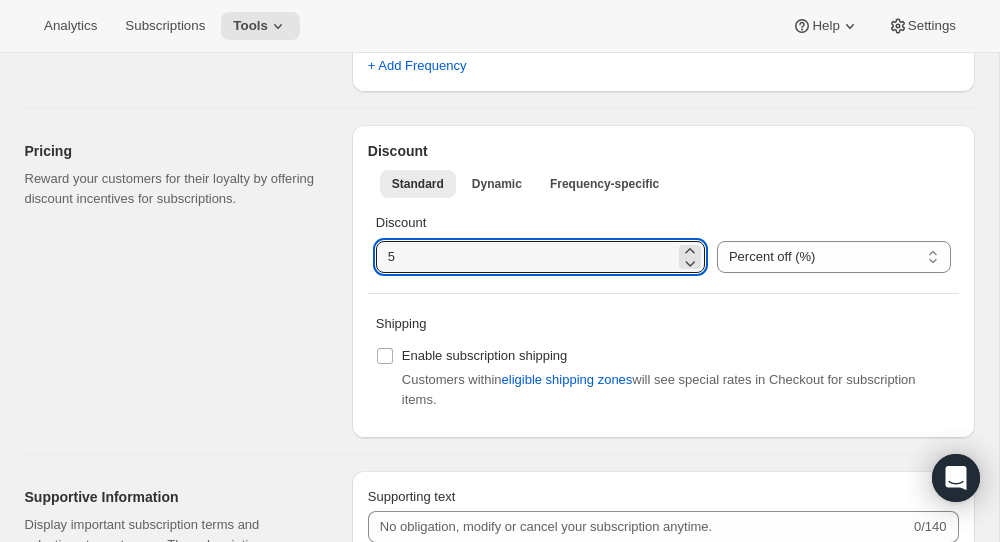 type on "5" 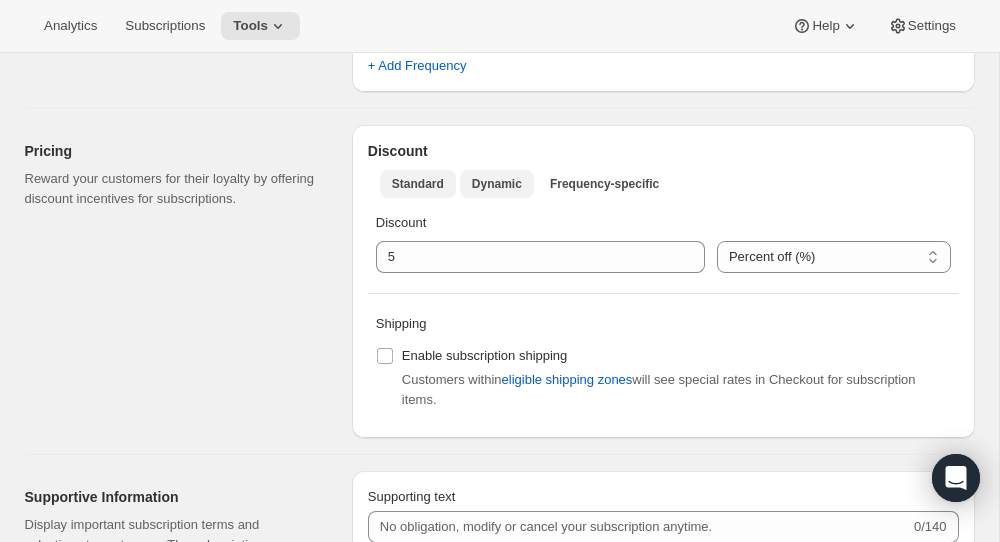 click on "Dynamic" at bounding box center (497, 184) 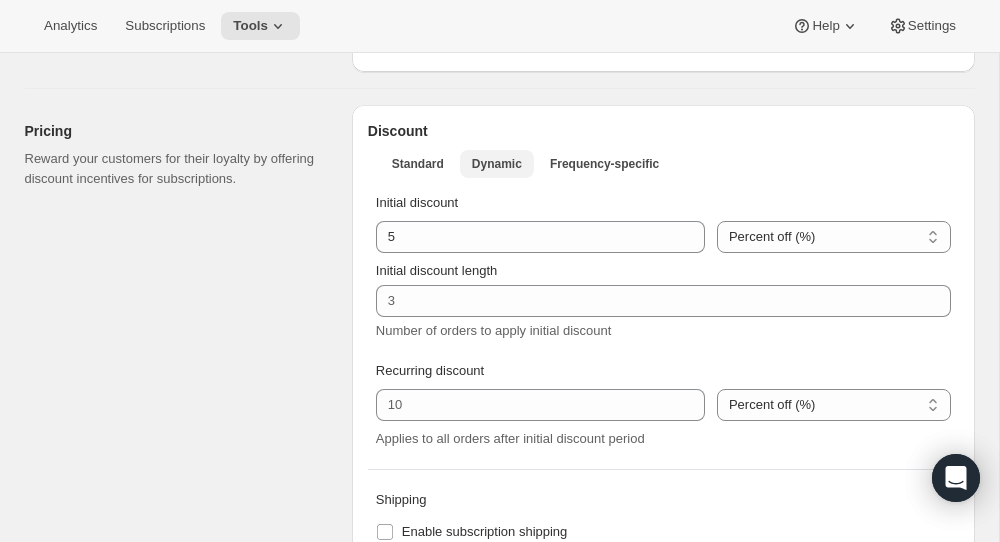 scroll, scrollTop: 837, scrollLeft: 0, axis: vertical 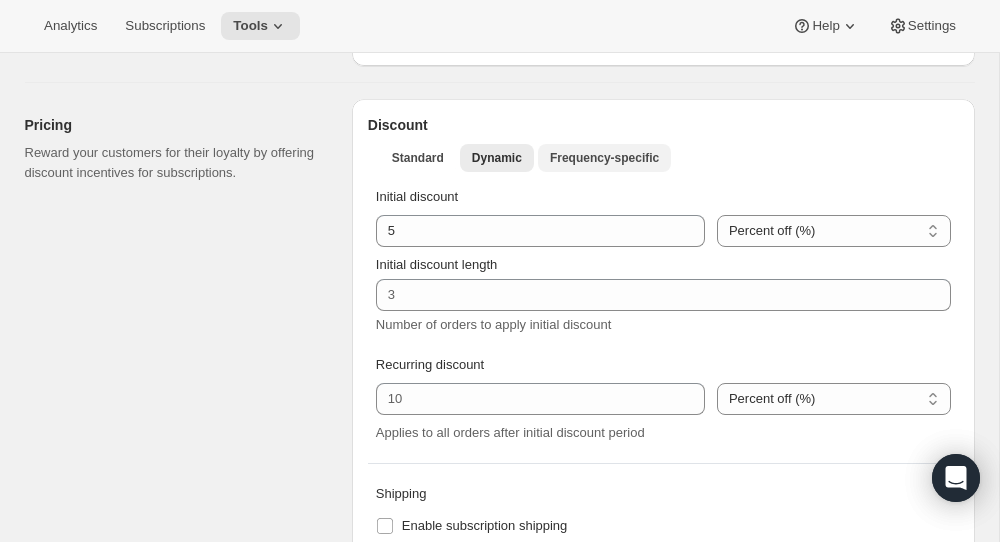 click on "Frequency-specific" at bounding box center [604, 158] 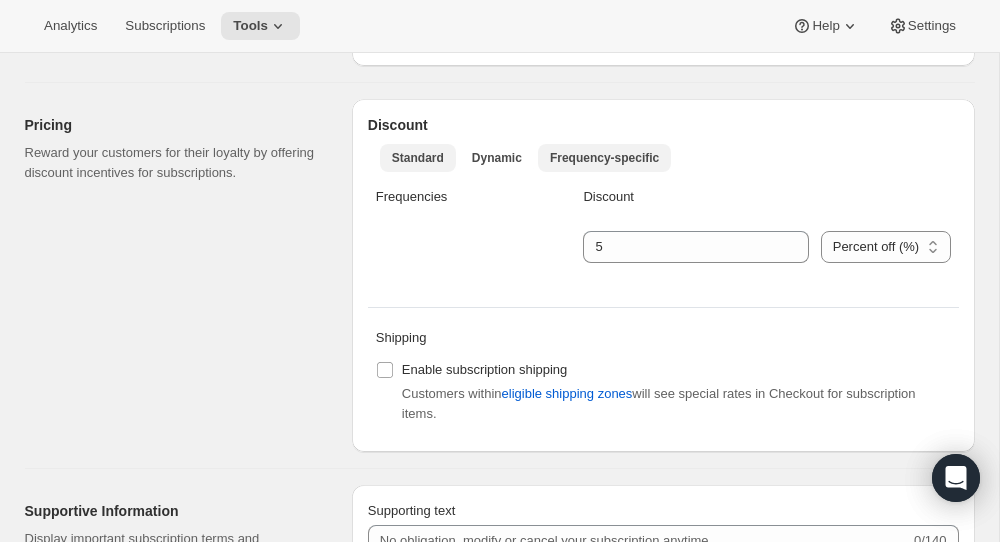 click on "Standard" at bounding box center (418, 158) 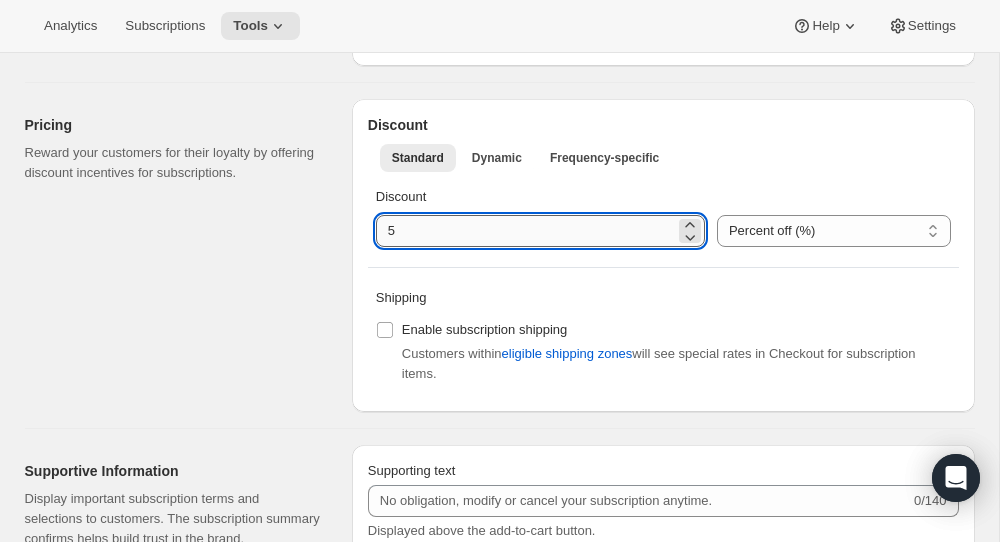 drag, startPoint x: 408, startPoint y: 237, endPoint x: 381, endPoint y: 235, distance: 27.073973 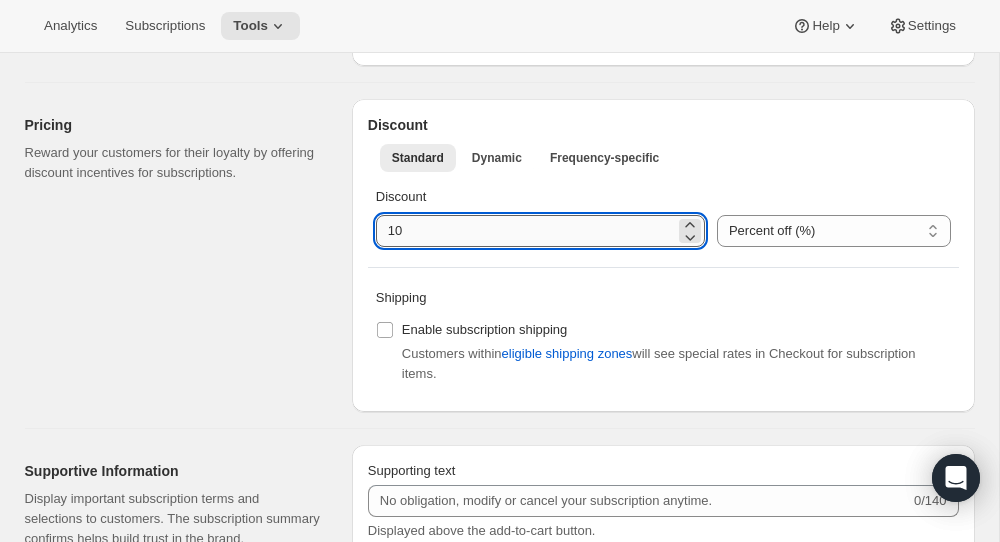 type on "1" 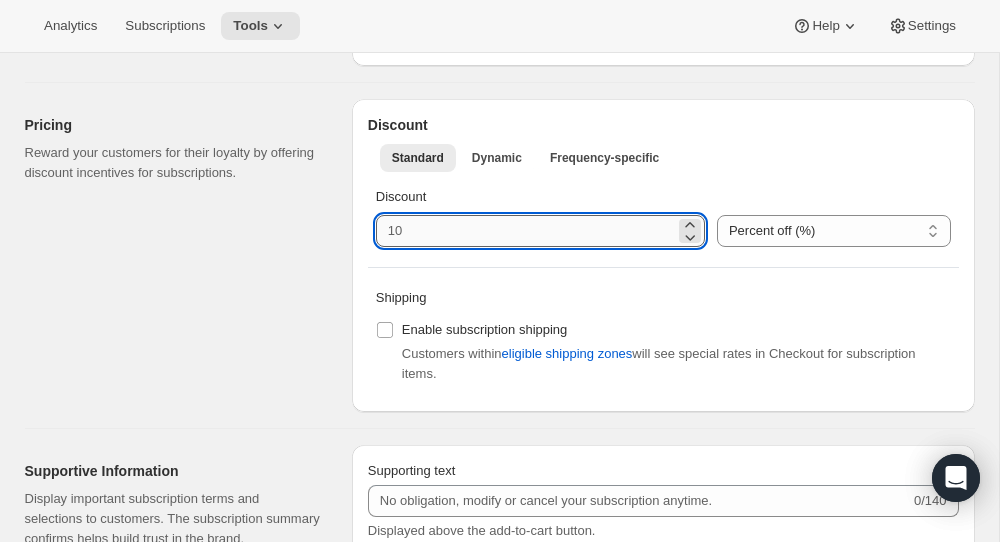 type on "5" 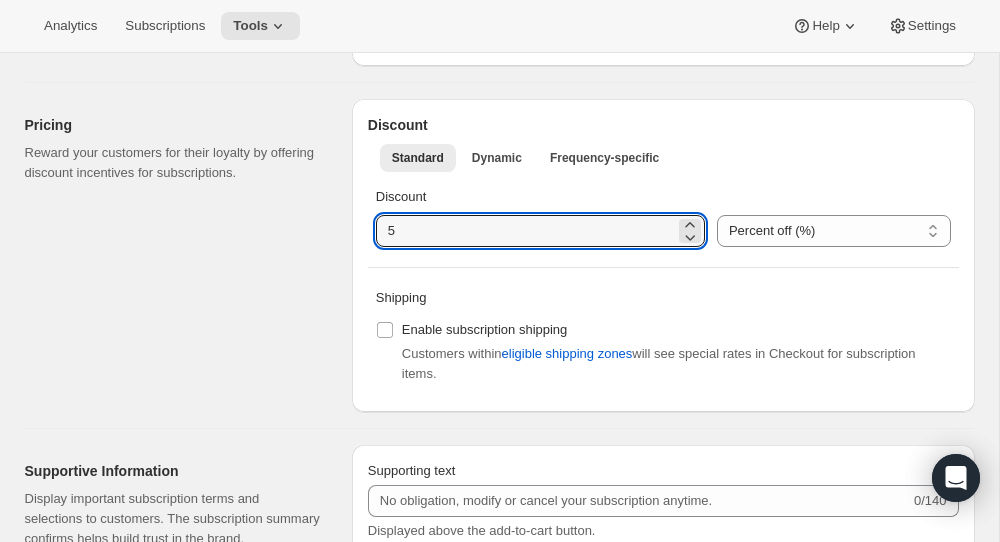 click on "Shipping" at bounding box center (663, 298) 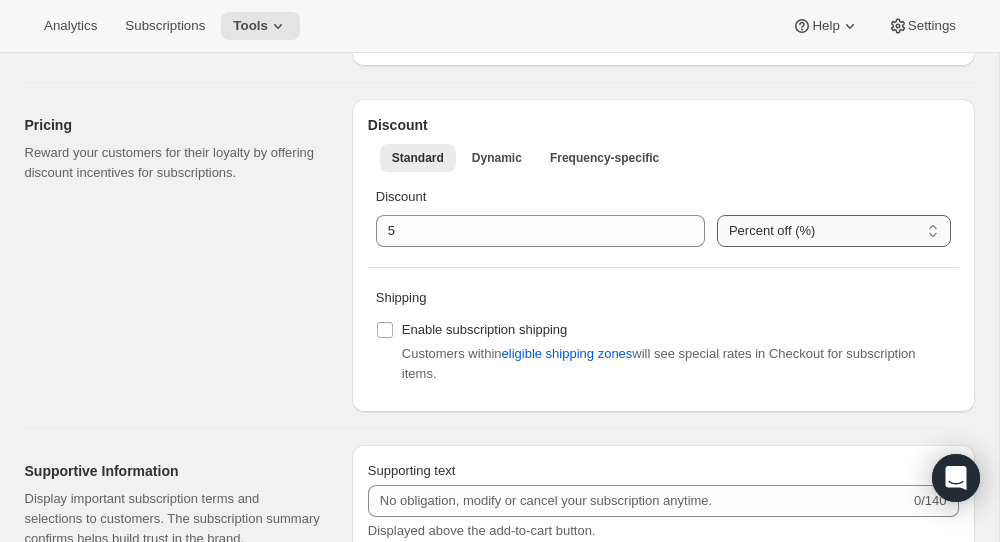 click on "Percent off (%) US Dollars off ($)" at bounding box center (834, 231) 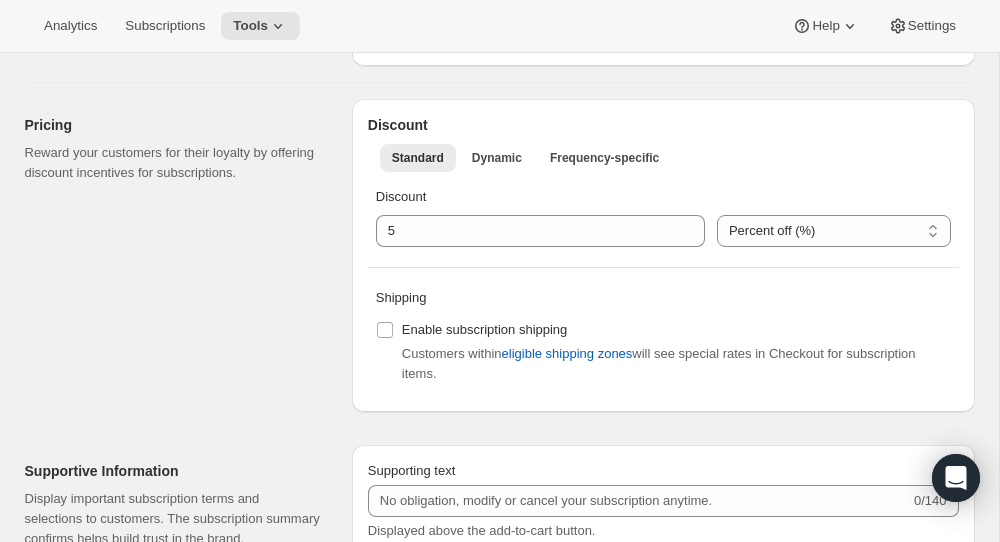 click on "Shipping" at bounding box center (663, 298) 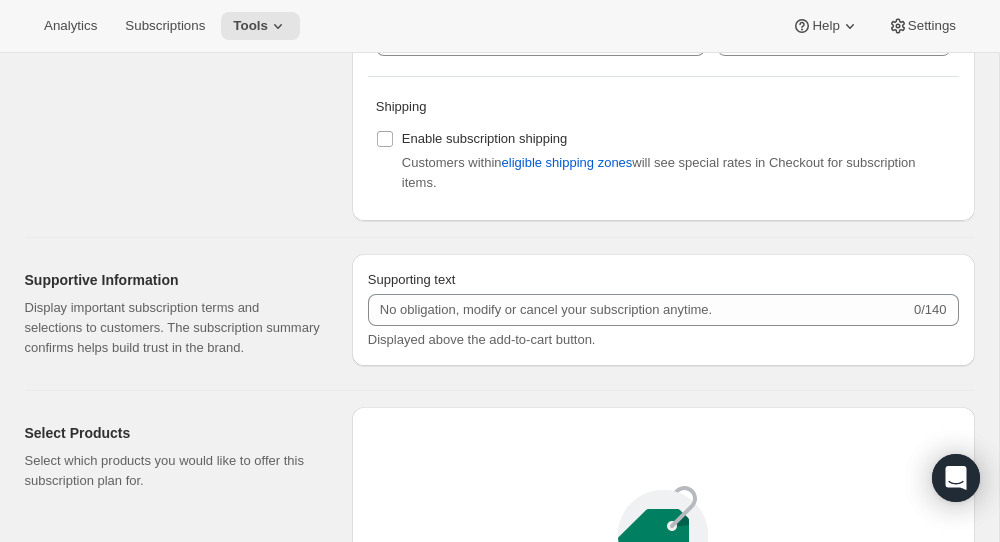scroll, scrollTop: 1046, scrollLeft: 0, axis: vertical 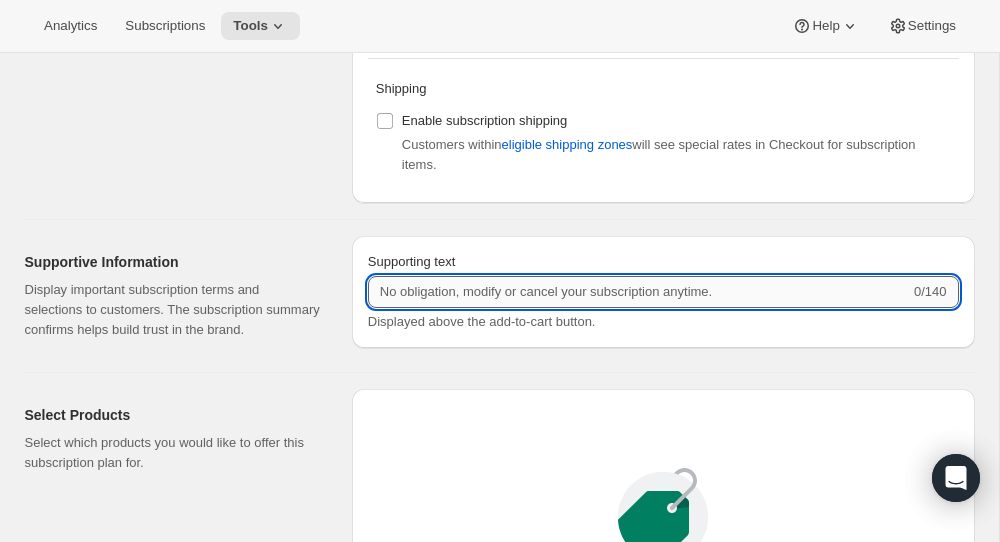 click on "Supporting text" at bounding box center [639, 292] 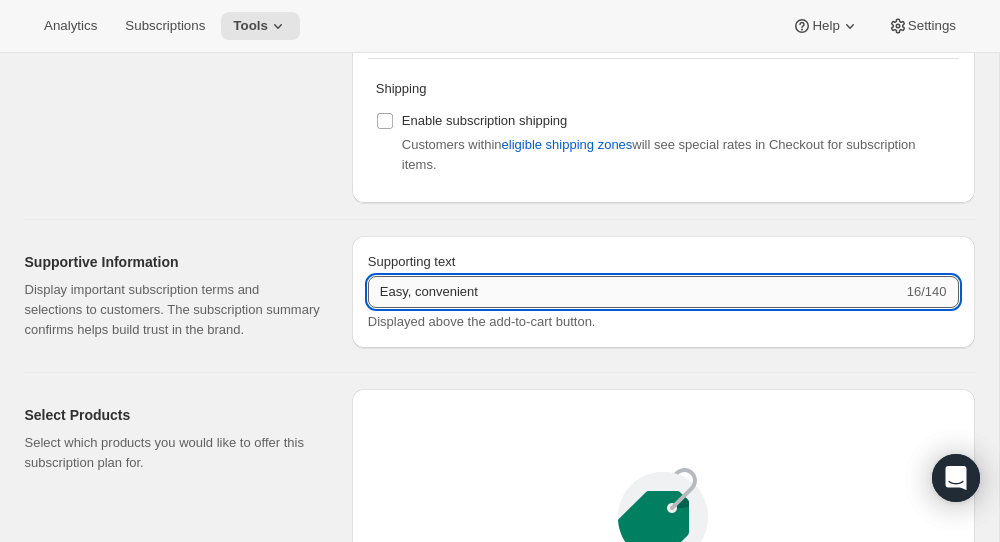 click on "Easy, convenient" at bounding box center [635, 292] 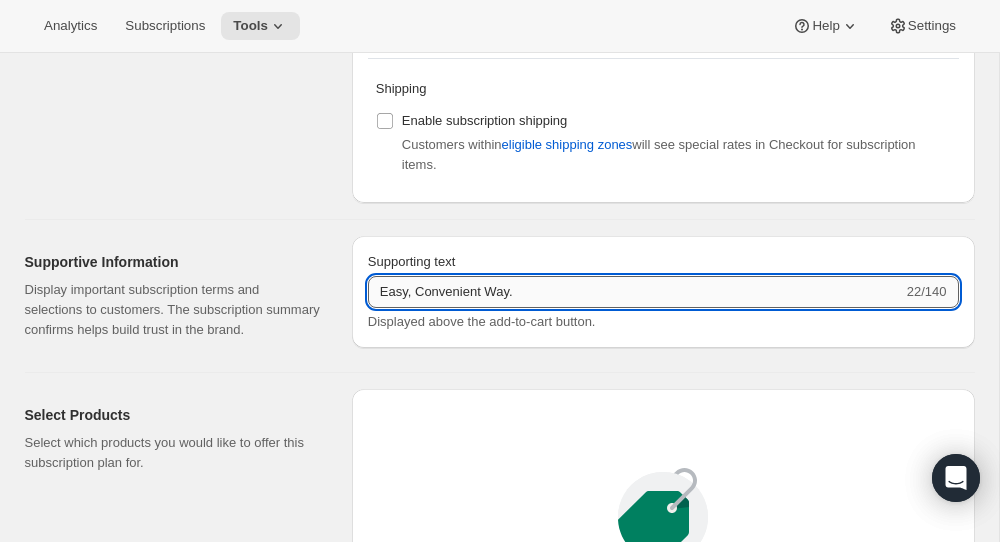 drag, startPoint x: 486, startPoint y: 289, endPoint x: 552, endPoint y: 291, distance: 66.0303 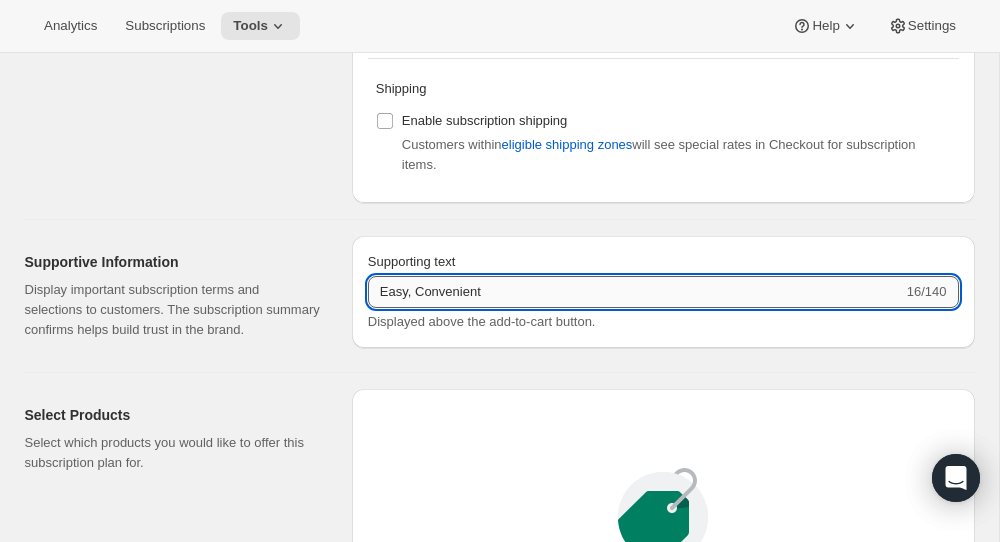 drag, startPoint x: 406, startPoint y: 294, endPoint x: 538, endPoint y: 291, distance: 132.03409 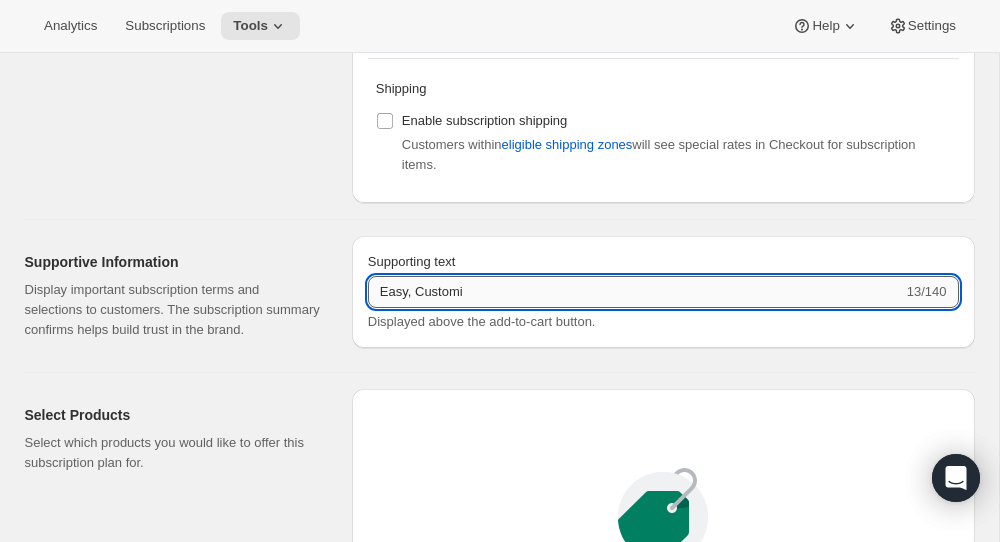 drag, startPoint x: 376, startPoint y: 291, endPoint x: 530, endPoint y: 294, distance: 154.02922 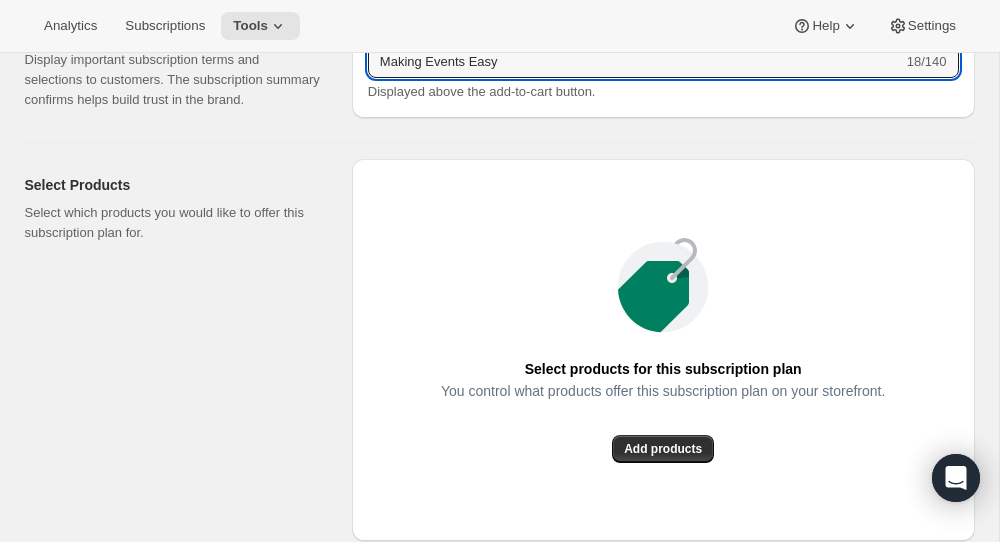 scroll, scrollTop: 1275, scrollLeft: 0, axis: vertical 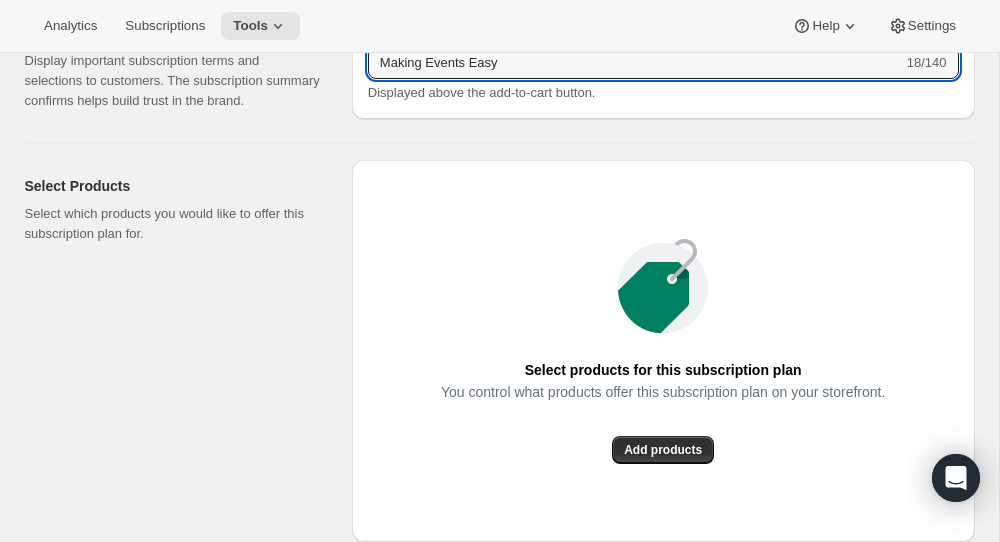 type on "Making Events Easy" 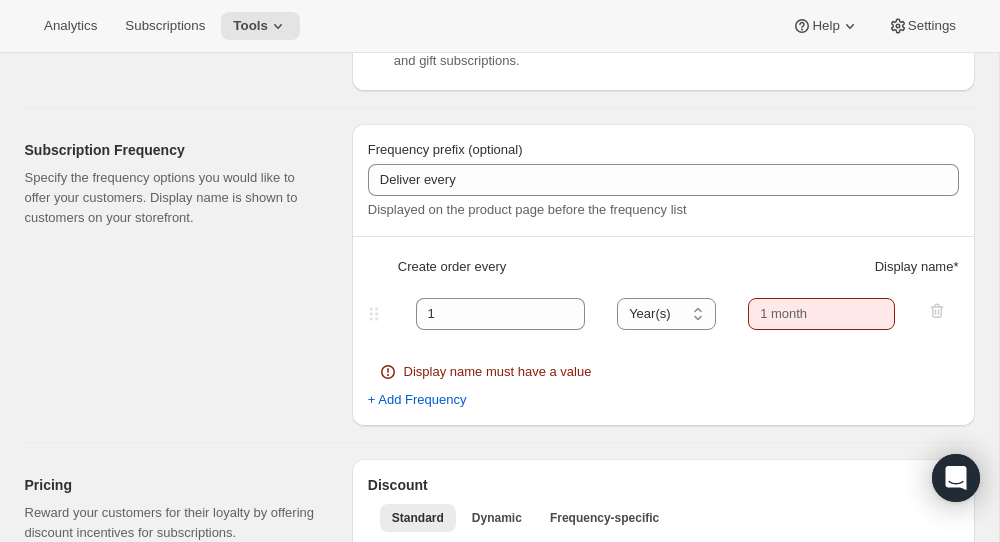 scroll, scrollTop: 478, scrollLeft: 0, axis: vertical 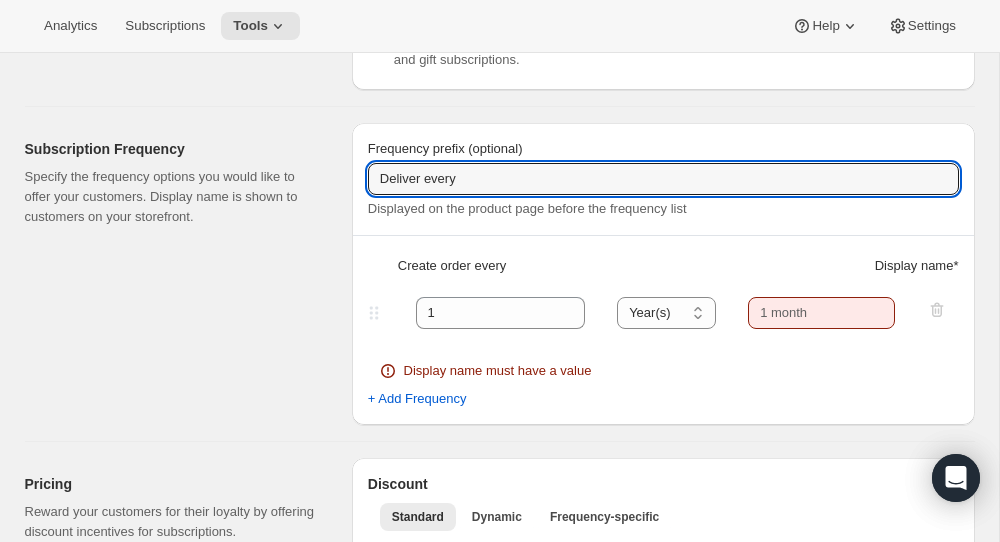 drag, startPoint x: 475, startPoint y: 174, endPoint x: 327, endPoint y: 169, distance: 148.08444 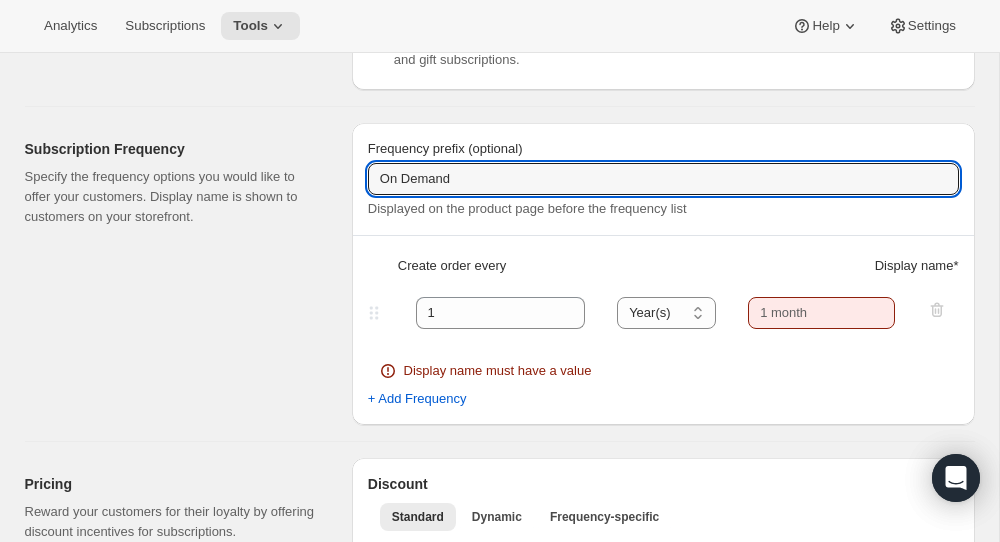 type on "On Demand" 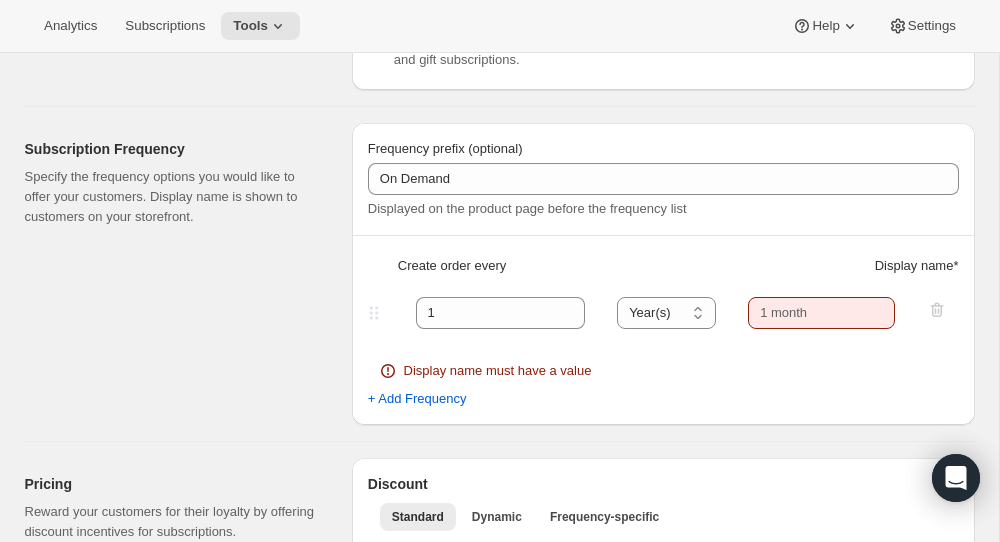 click on "1 Day(s) Week(s) Month(s) Year(s) Year(s) Display name must have a value" at bounding box center (663, 340) 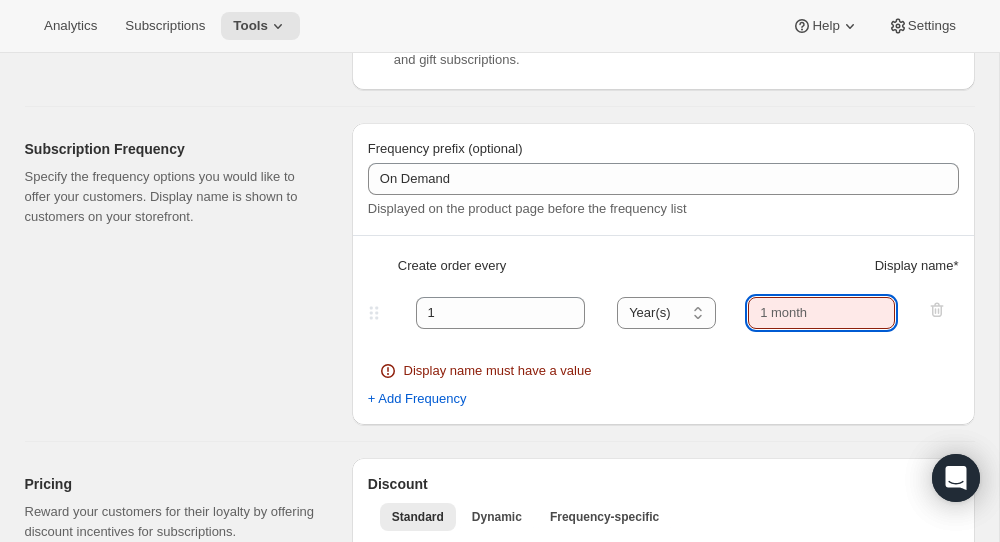 click at bounding box center [821, 313] 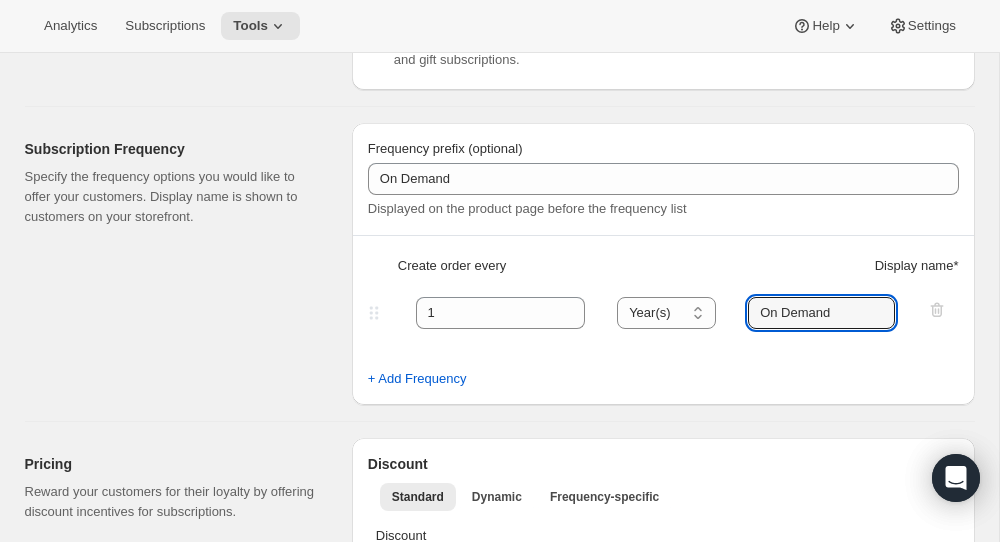 click on "+ Add Frequency" at bounding box center (663, 379) 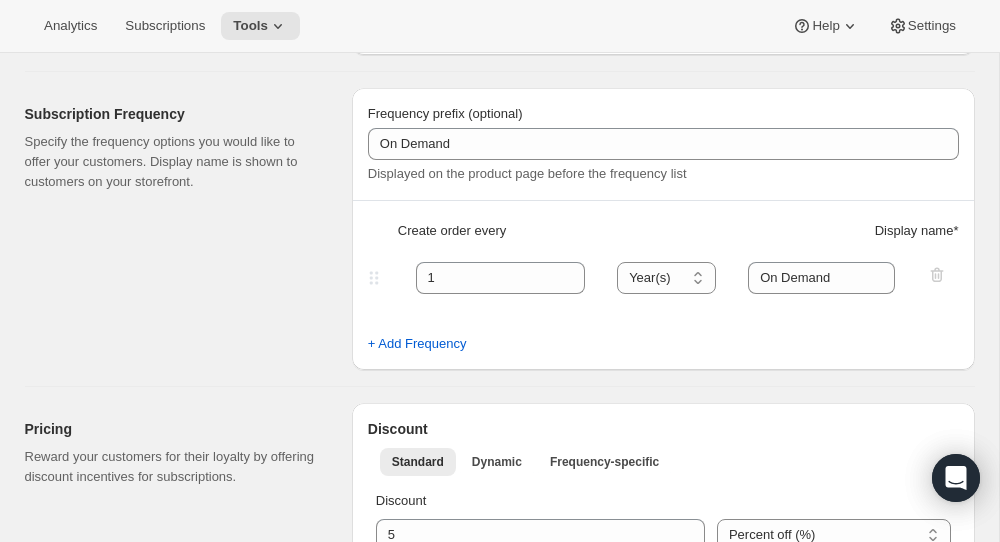 scroll, scrollTop: 522, scrollLeft: 0, axis: vertical 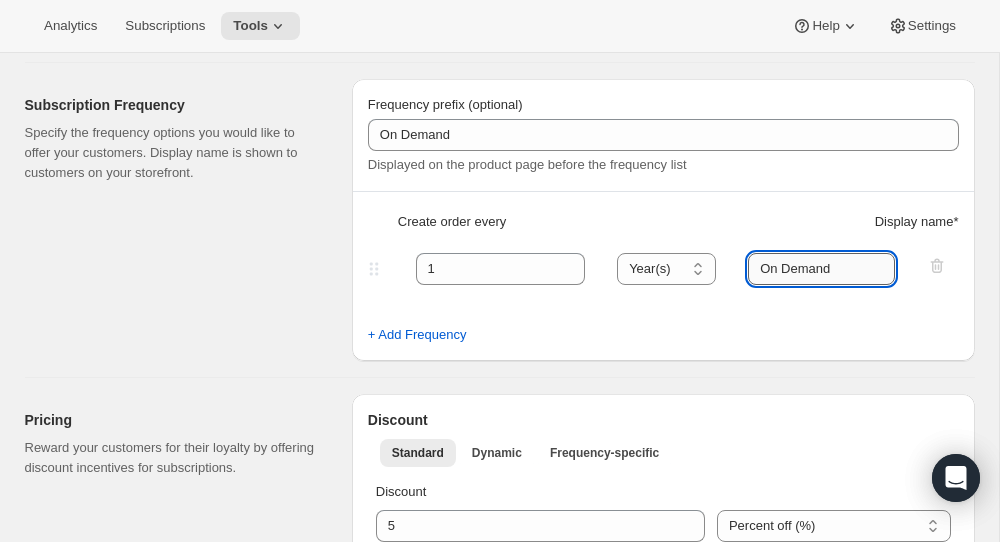 click on "On Demand" at bounding box center [821, 269] 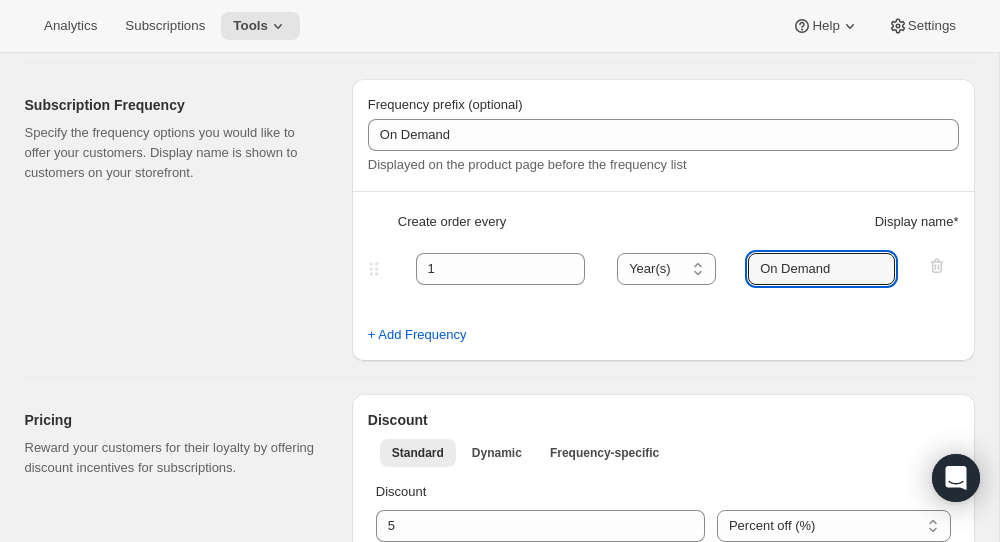 drag, startPoint x: 836, startPoint y: 265, endPoint x: 730, endPoint y: 265, distance: 106 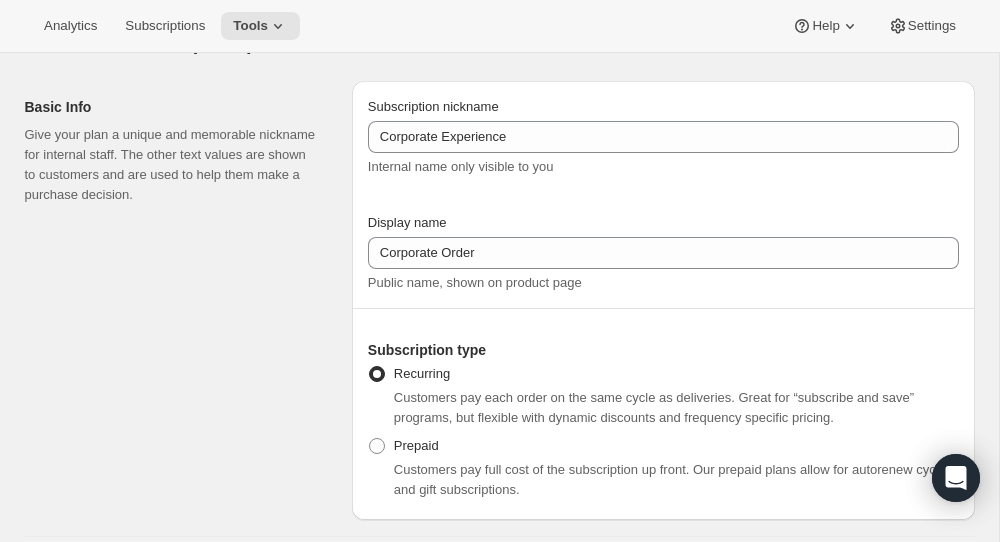 scroll, scrollTop: 0, scrollLeft: 0, axis: both 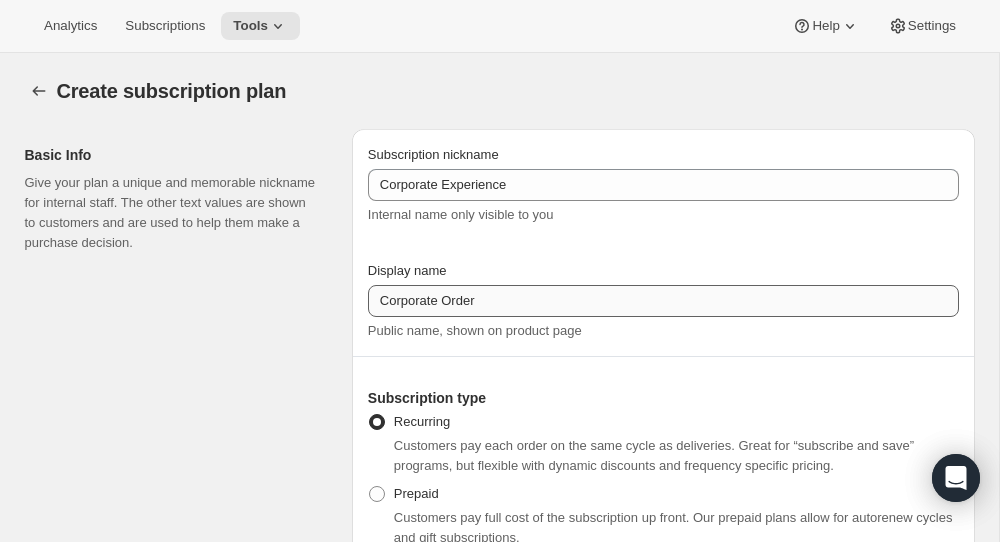 type on "For Your Event" 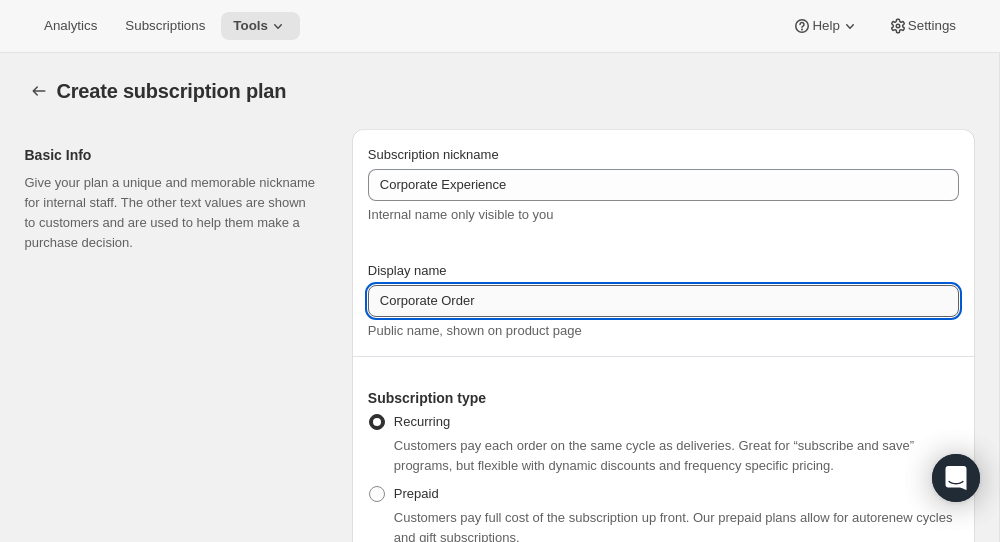 click on "Corporate Order" at bounding box center [663, 301] 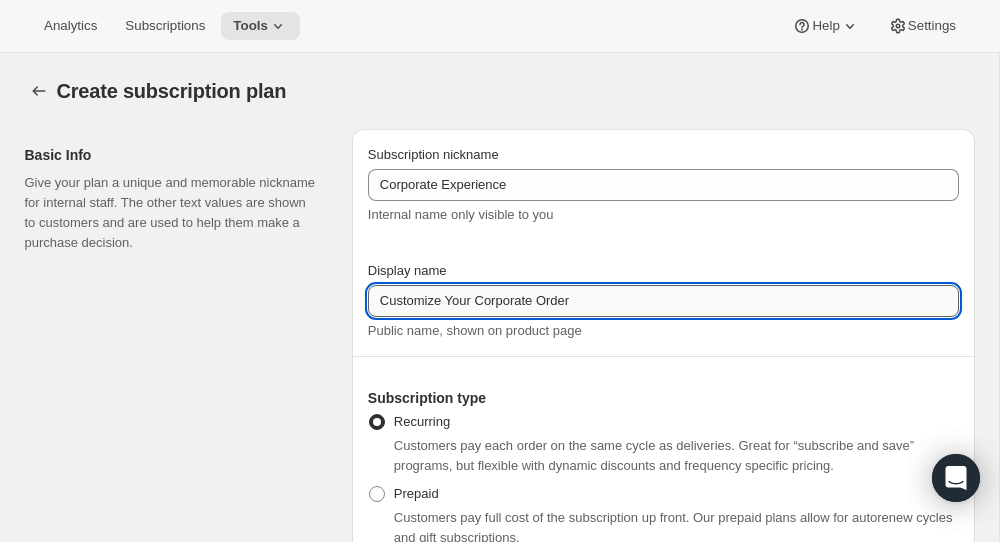 drag, startPoint x: 481, startPoint y: 300, endPoint x: 493, endPoint y: 301, distance: 12.0415945 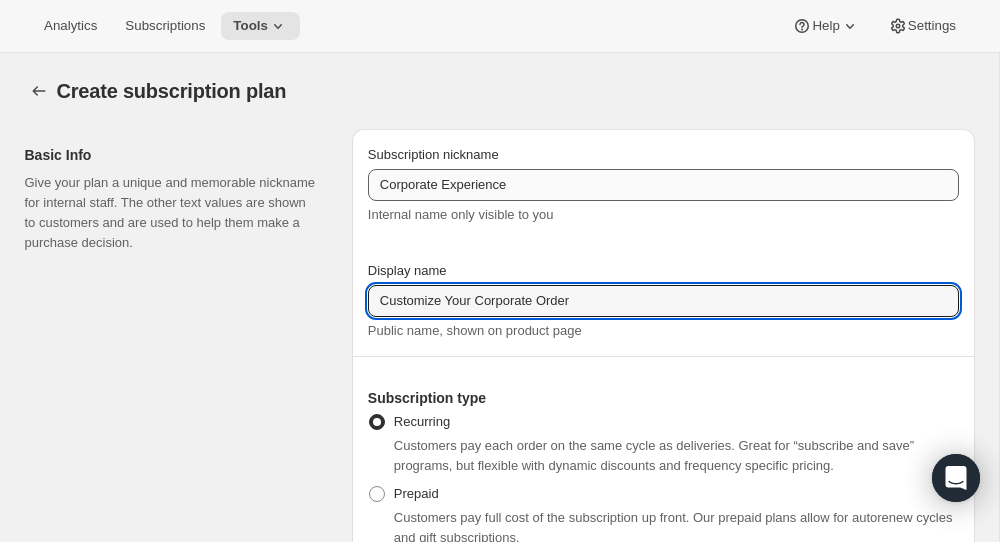 type on "Customize Your Corporate Order" 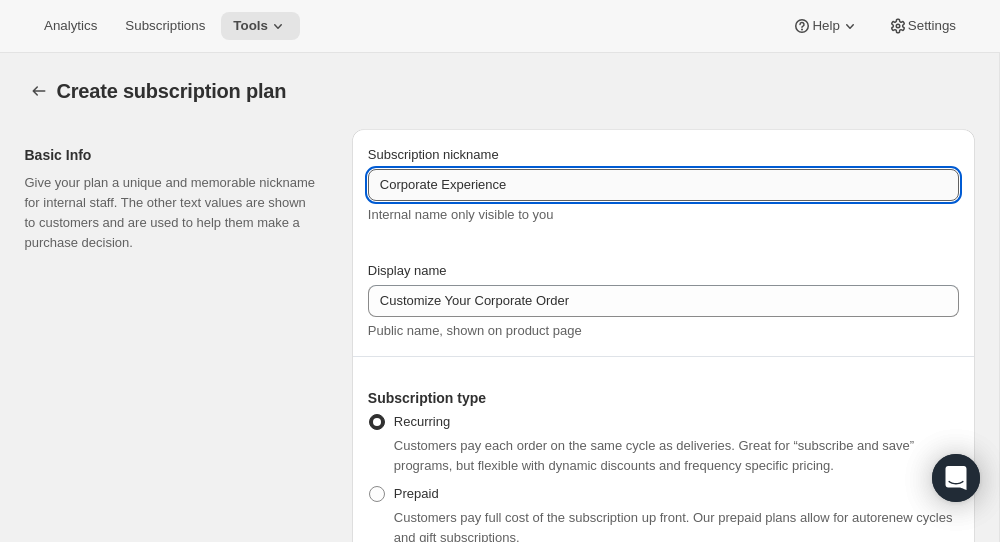 drag, startPoint x: 446, startPoint y: 184, endPoint x: 541, endPoint y: 183, distance: 95.005264 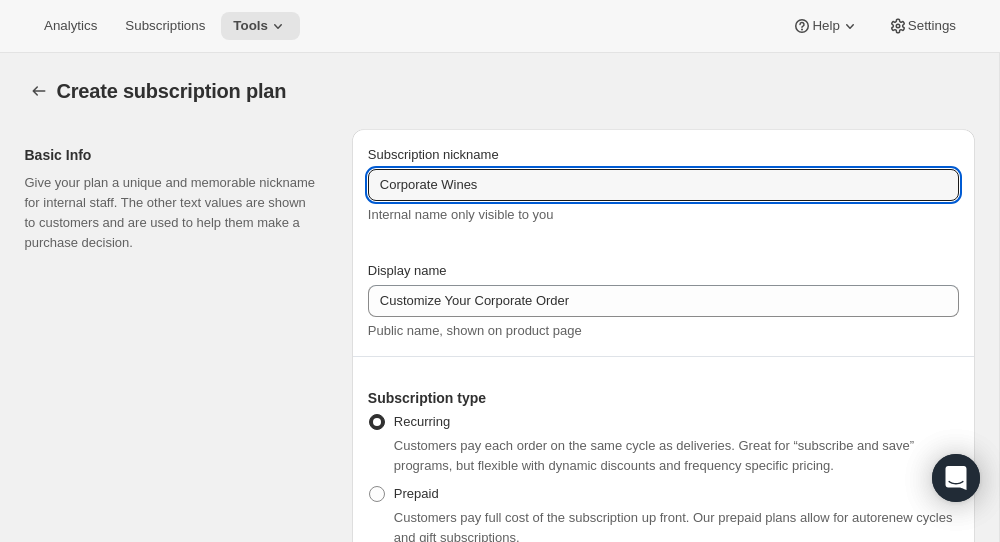 type on "Corporate Wines" 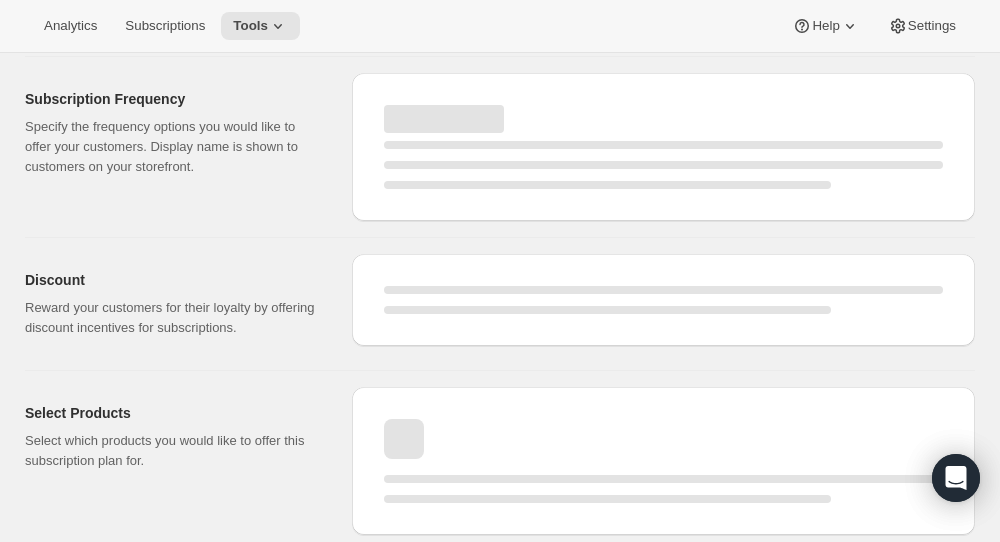 scroll, scrollTop: 532, scrollLeft: 0, axis: vertical 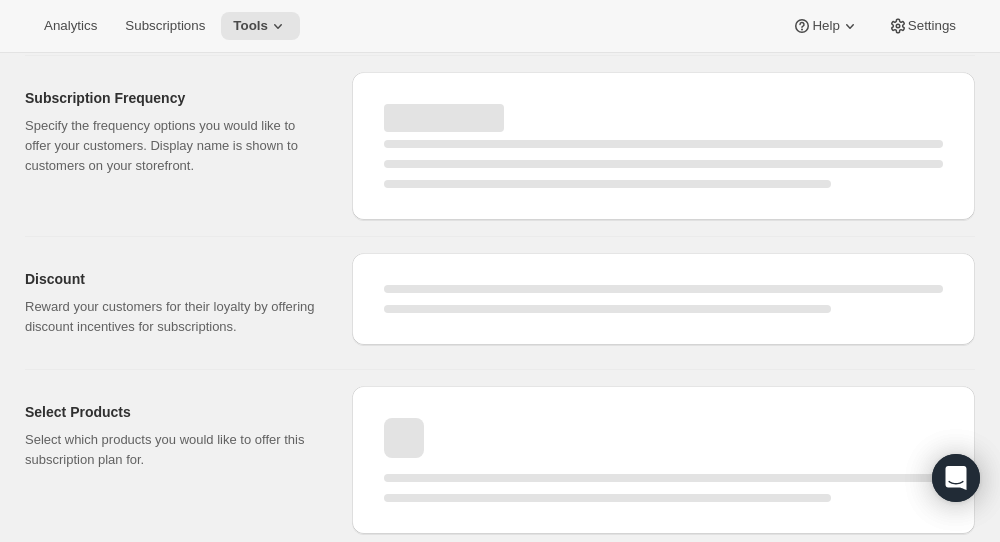 select on "WEEK" 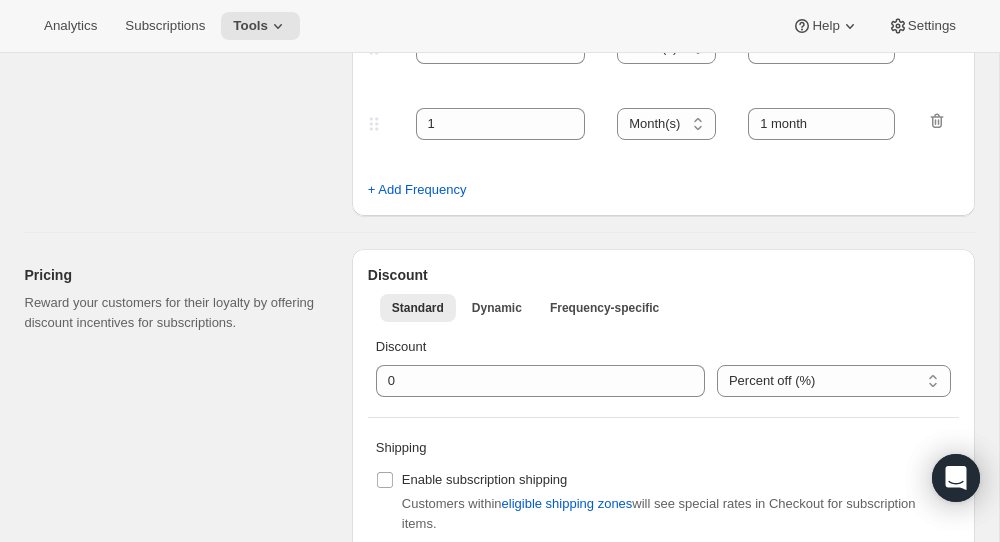 type on "Corporate Wines" 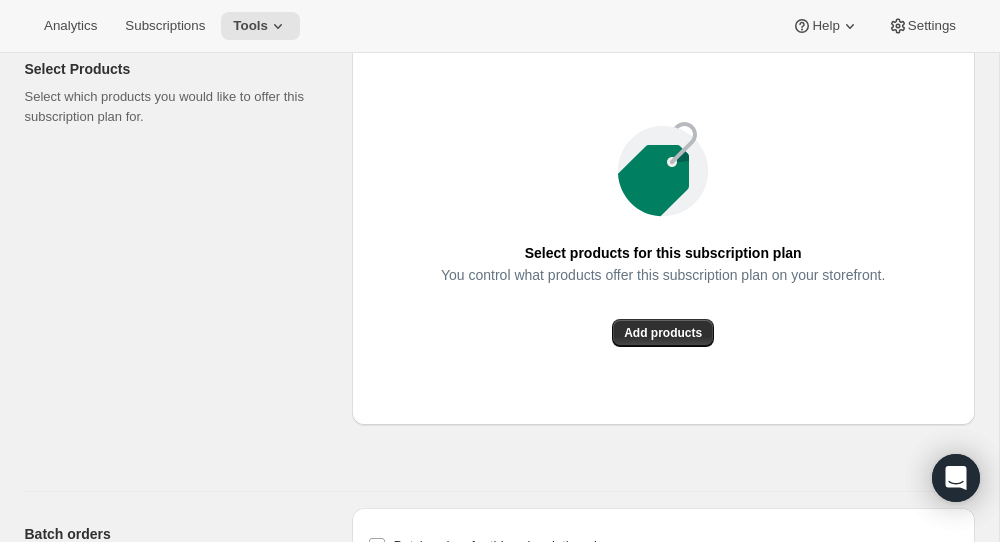 scroll, scrollTop: 1280, scrollLeft: 0, axis: vertical 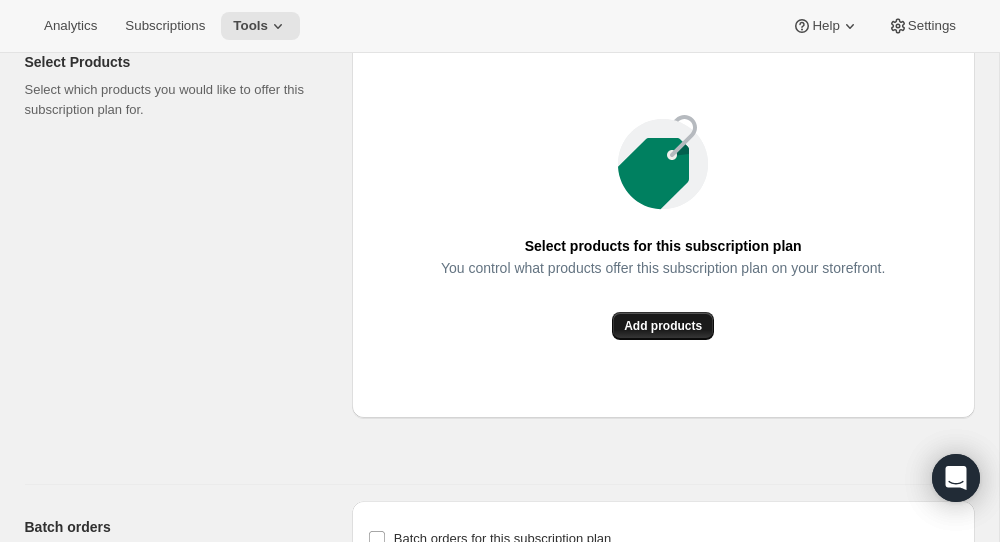 click on "Add products" at bounding box center [663, 326] 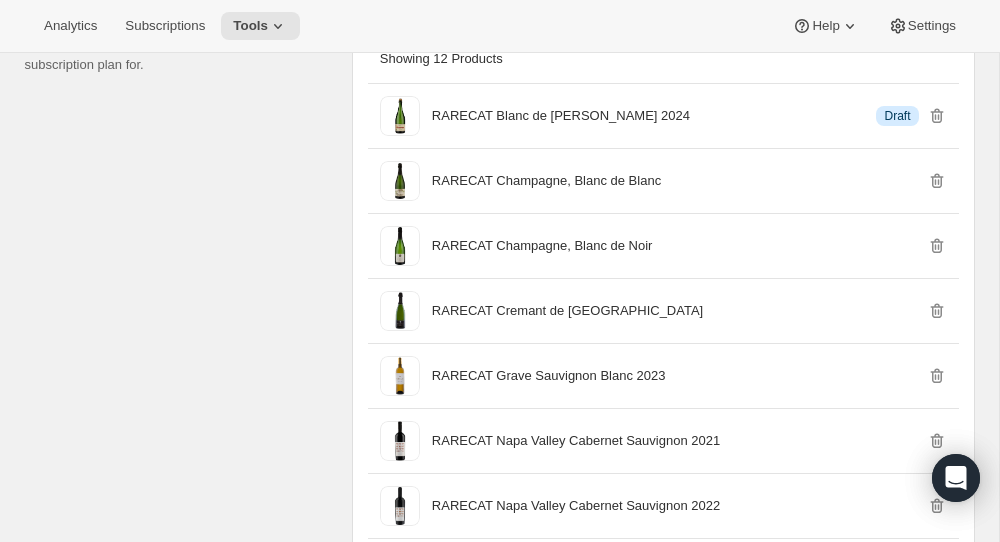 scroll, scrollTop: 1324, scrollLeft: 0, axis: vertical 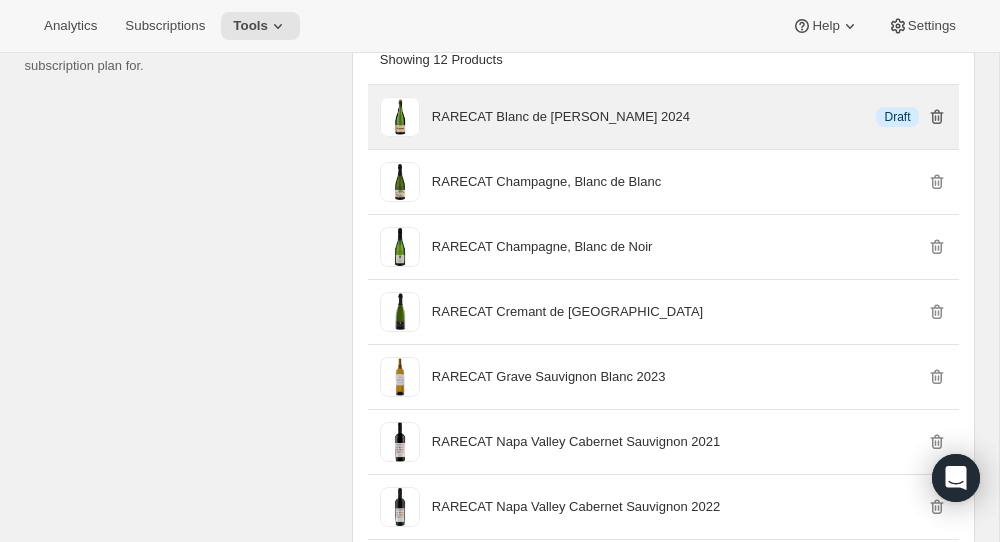 click 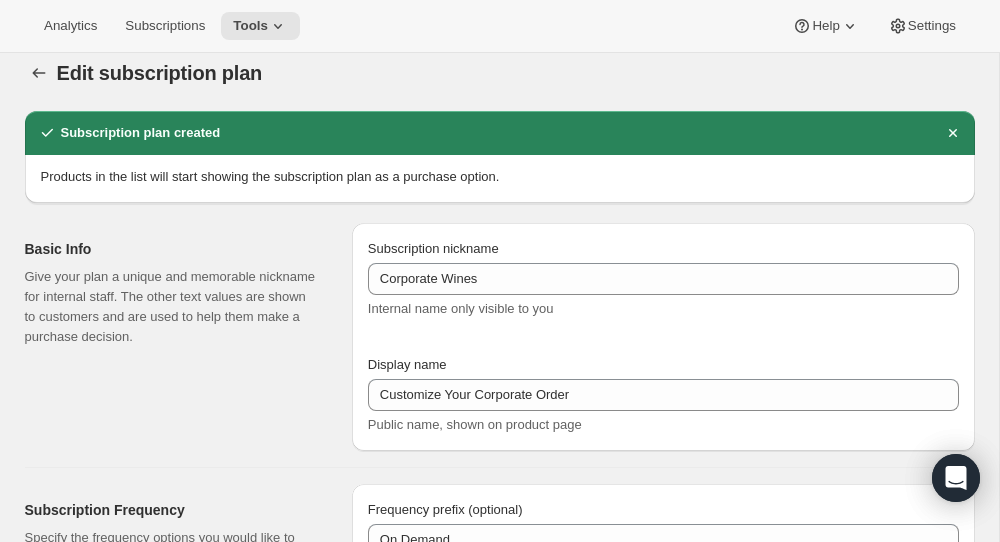 scroll, scrollTop: 0, scrollLeft: 0, axis: both 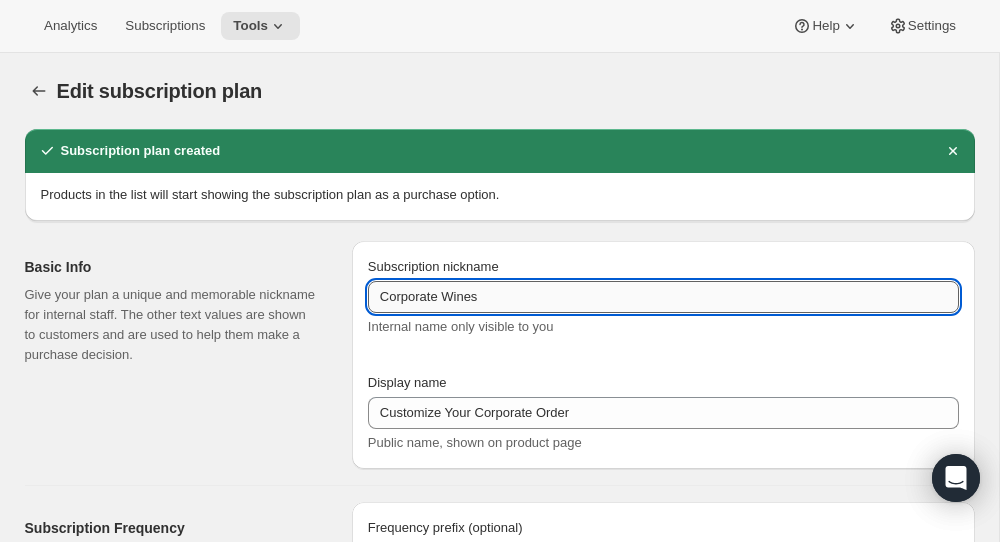 click on "Corporate Wines" at bounding box center [663, 297] 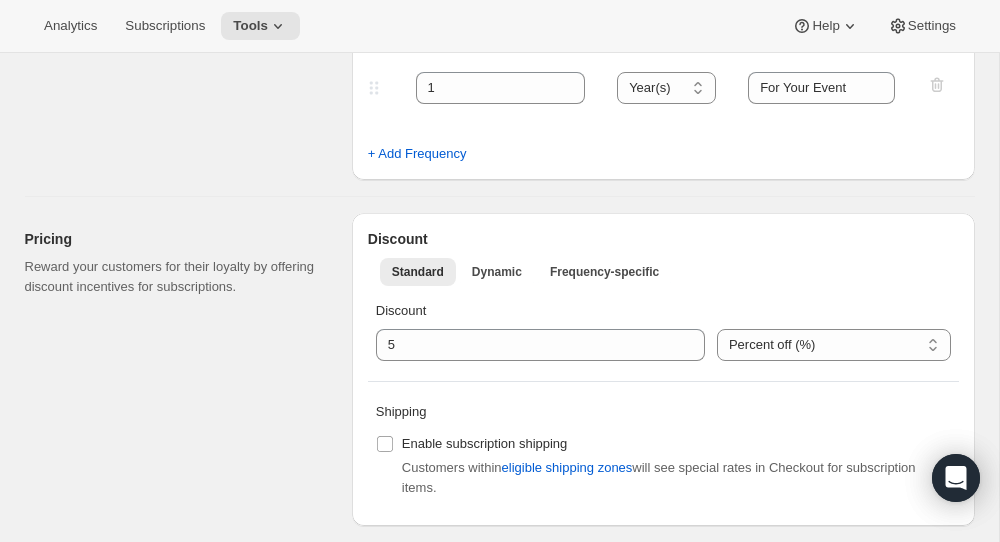 scroll, scrollTop: 610, scrollLeft: 0, axis: vertical 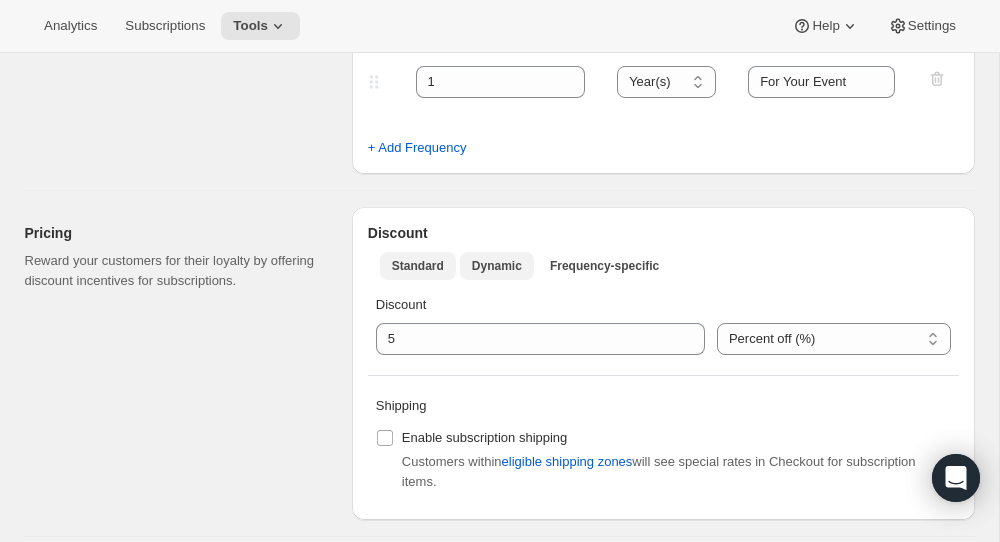 click on "Dynamic" at bounding box center [497, 266] 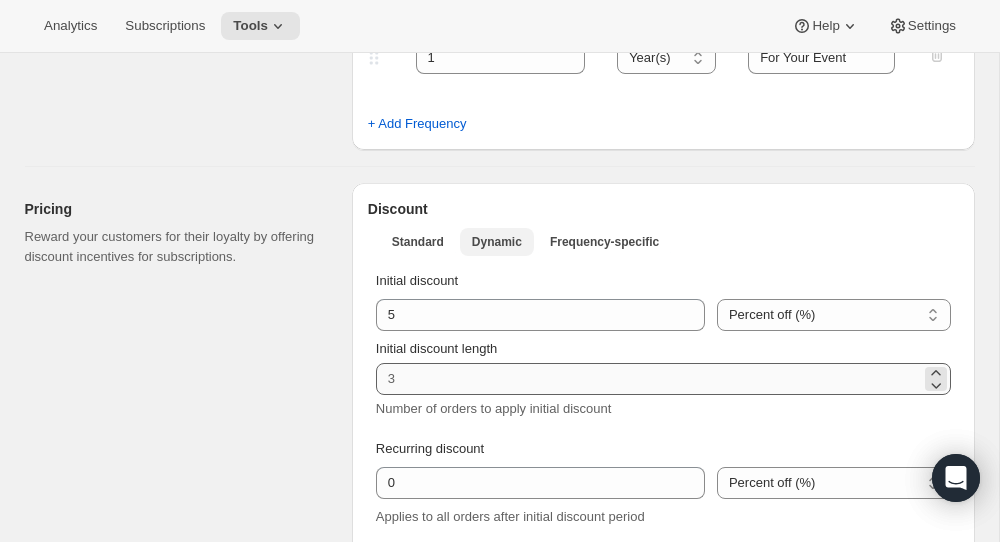 scroll, scrollTop: 644, scrollLeft: 0, axis: vertical 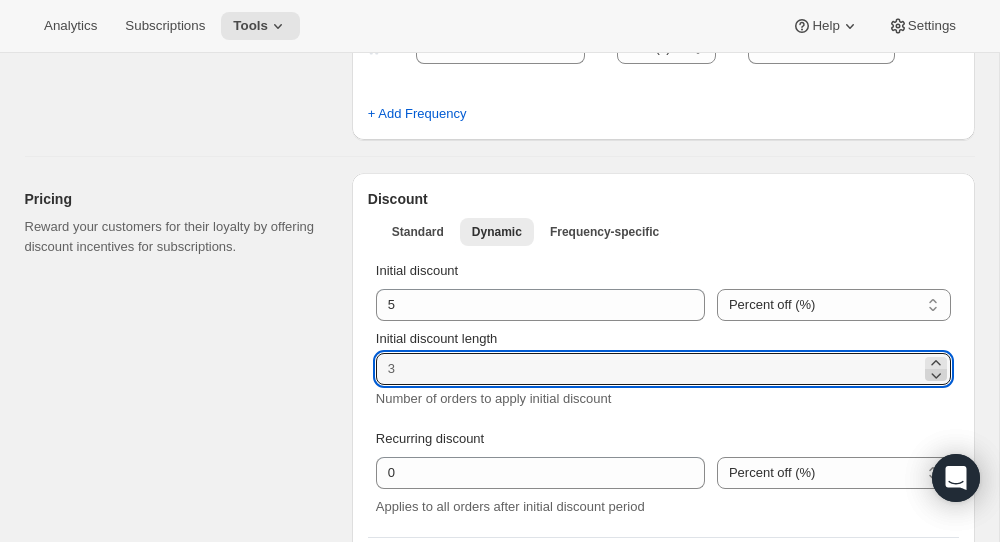 click 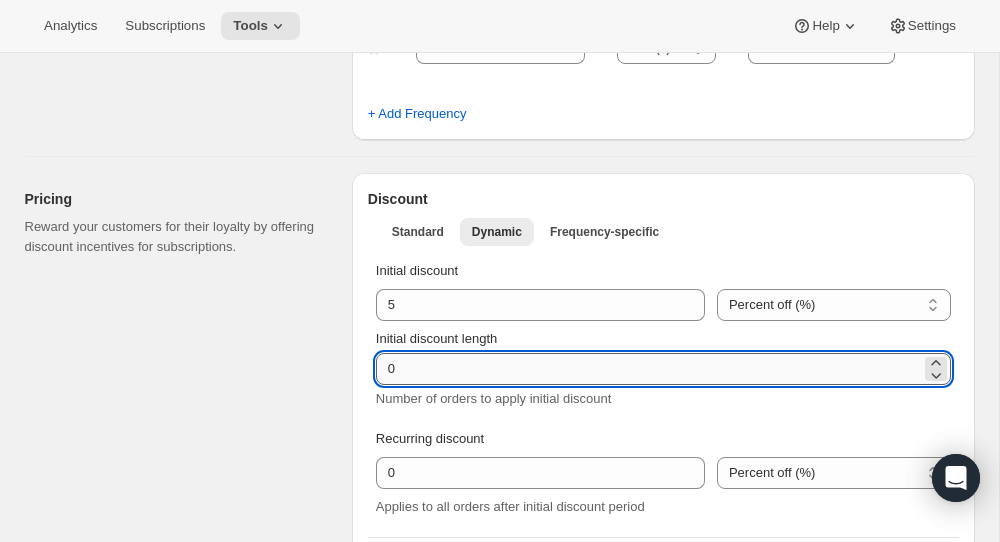 drag, startPoint x: 404, startPoint y: 374, endPoint x: 377, endPoint y: 369, distance: 27.45906 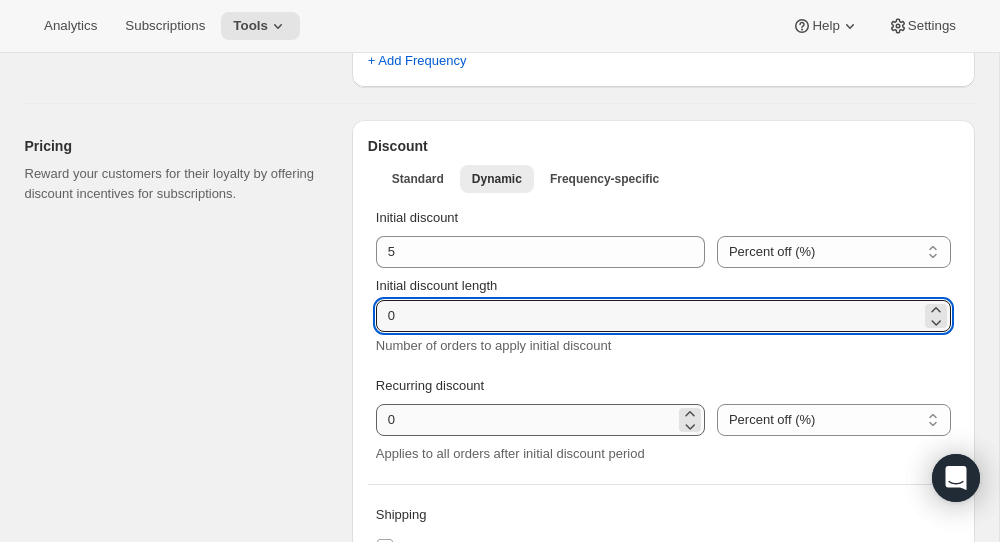 scroll, scrollTop: 690, scrollLeft: 0, axis: vertical 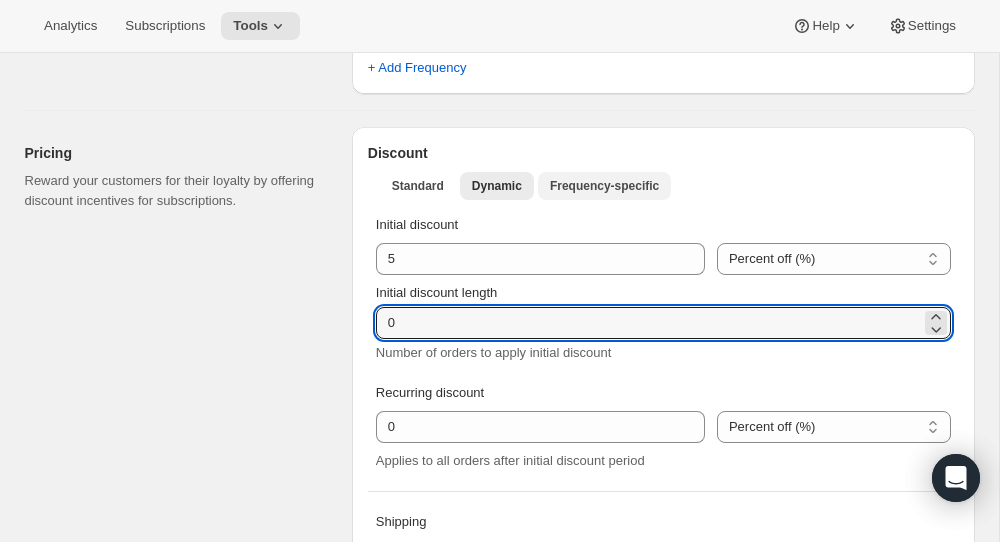 click on "Frequency-specific" at bounding box center [604, 186] 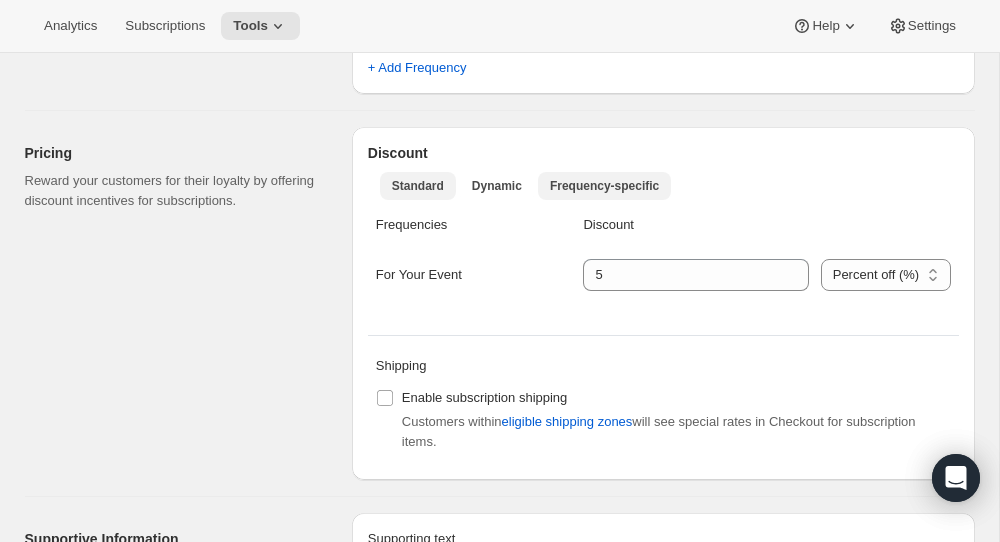 click on "Standard" at bounding box center (418, 186) 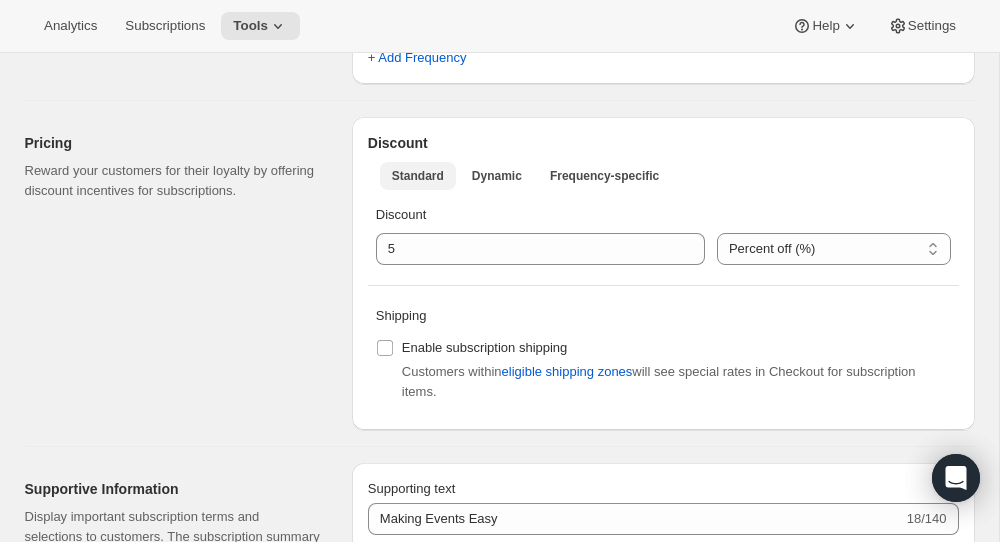scroll, scrollTop: 695, scrollLeft: 0, axis: vertical 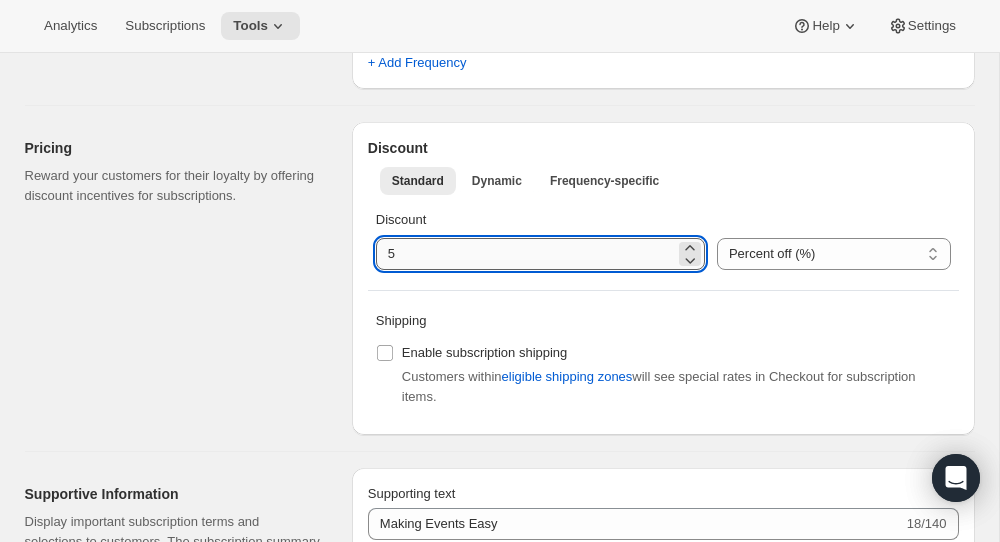 drag, startPoint x: 430, startPoint y: 254, endPoint x: 385, endPoint y: 253, distance: 45.01111 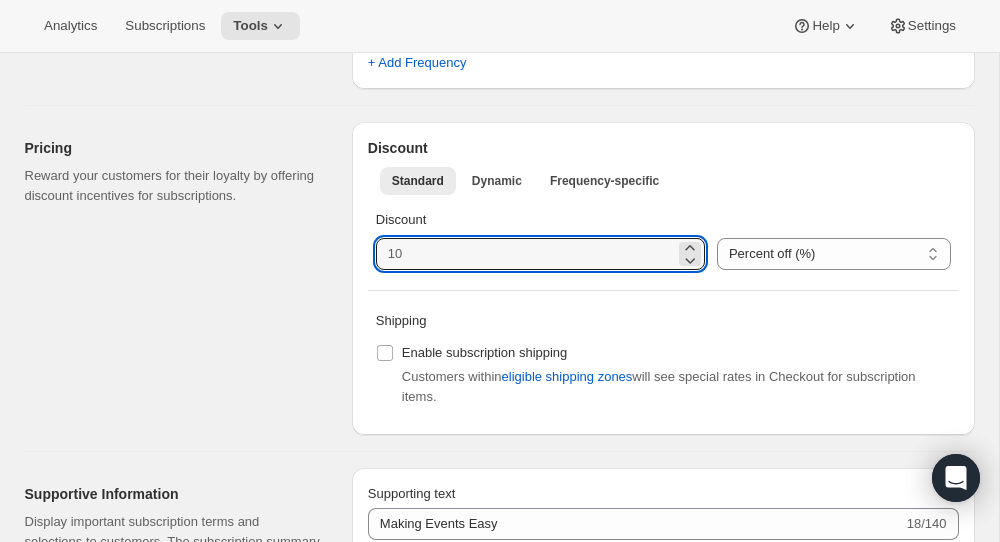 click on "Shipping" at bounding box center [663, 321] 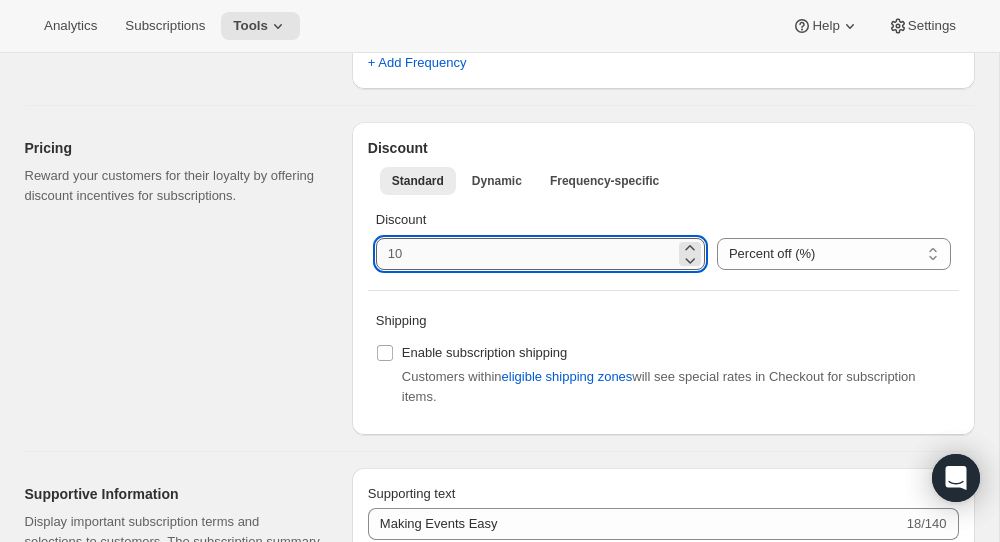 click at bounding box center [525, 254] 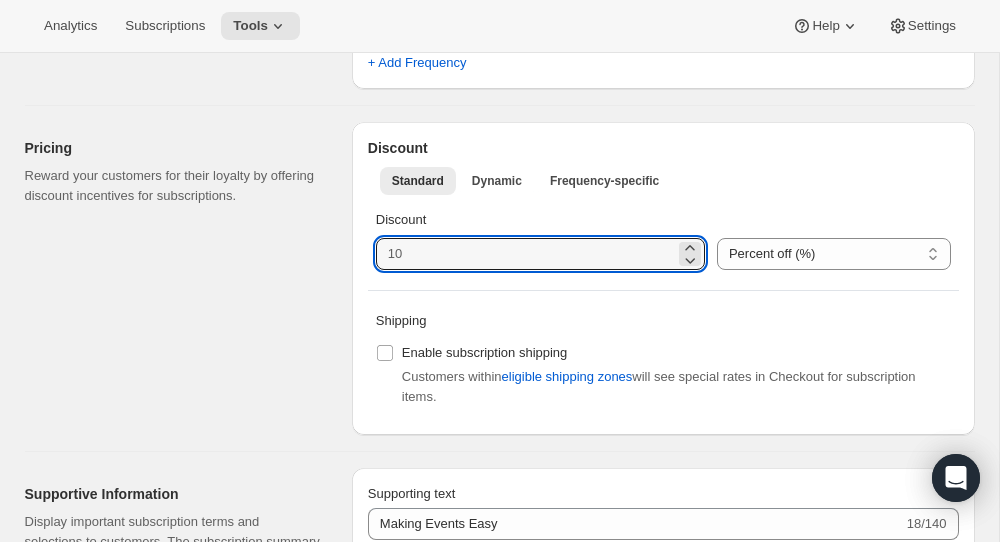 type on "5" 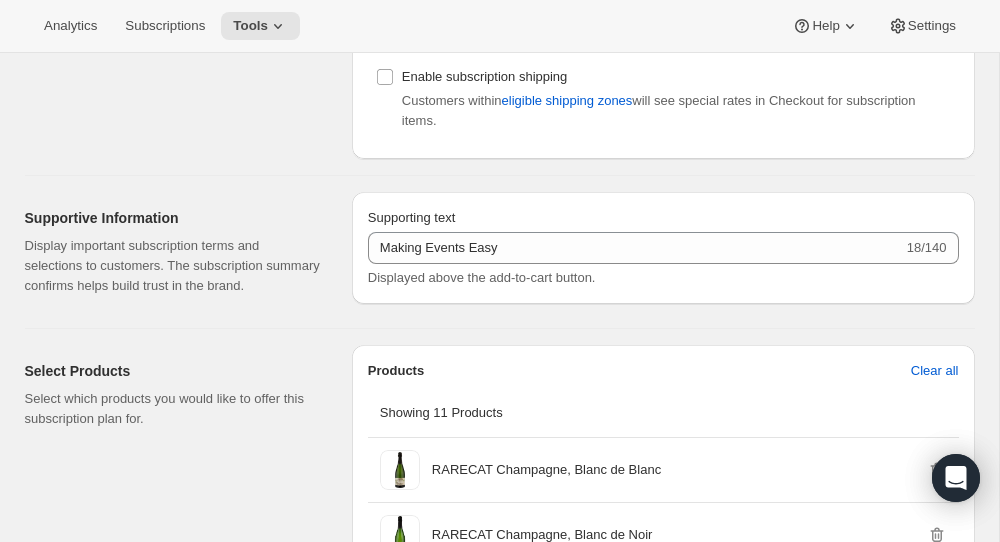 scroll, scrollTop: 928, scrollLeft: 0, axis: vertical 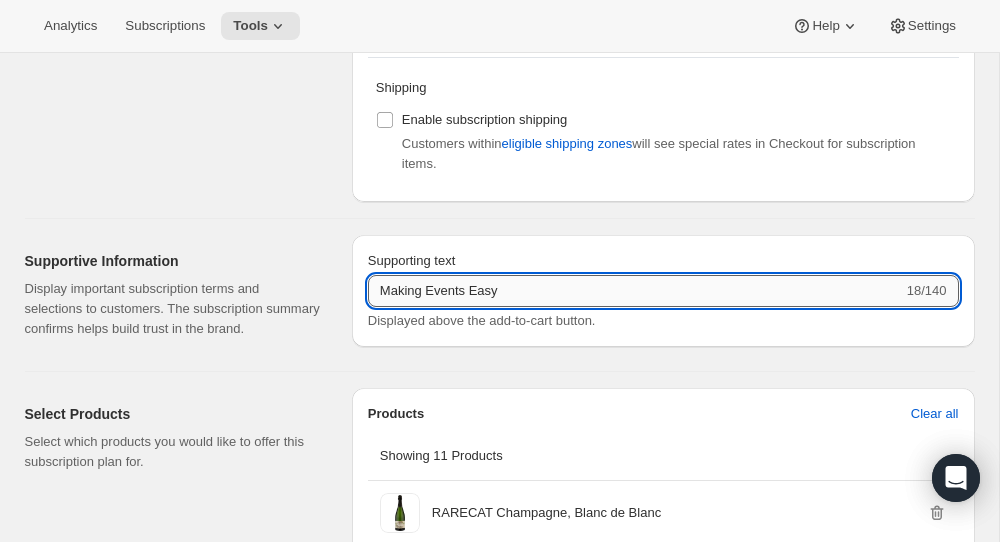 click on "Making Events Easy" at bounding box center [635, 291] 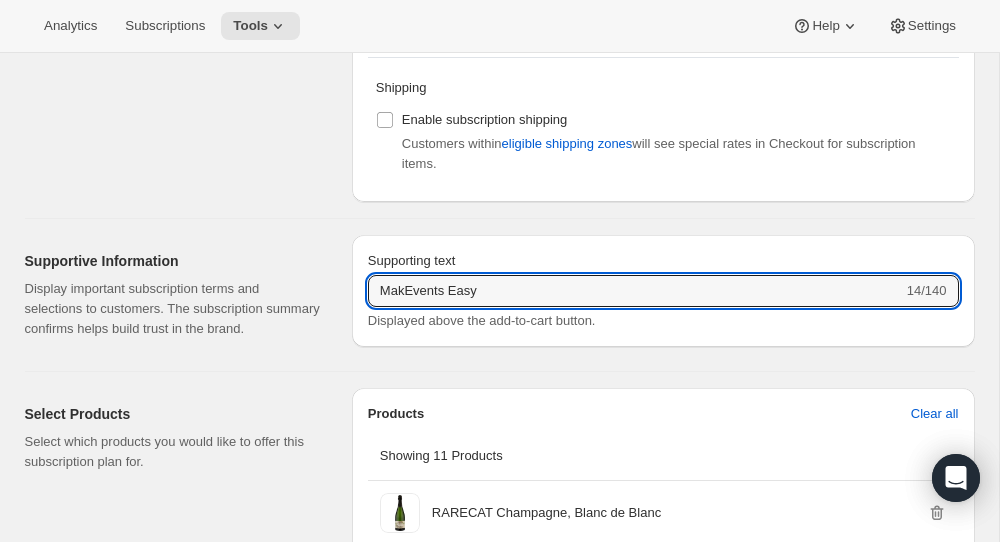 drag, startPoint x: 491, startPoint y: 291, endPoint x: 363, endPoint y: 281, distance: 128.39003 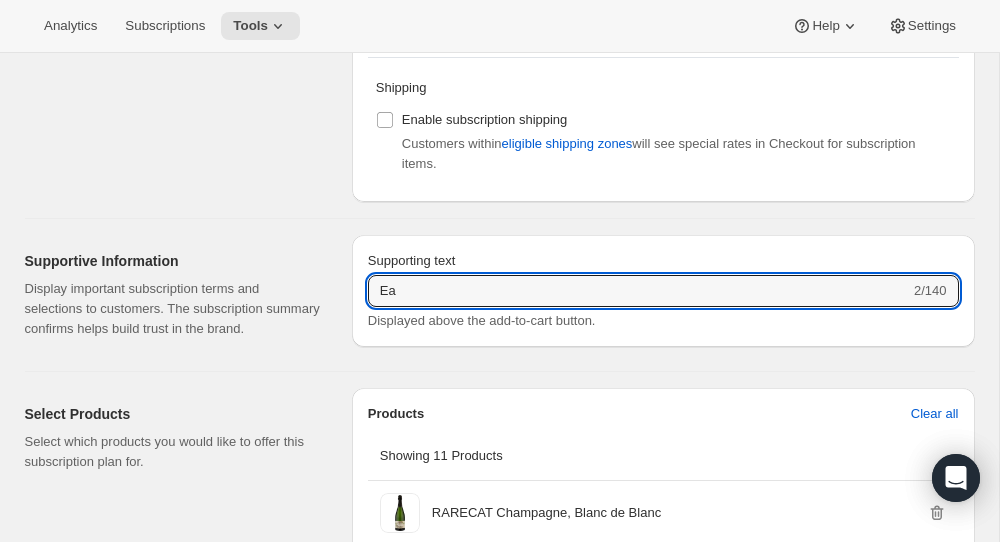 type on "E" 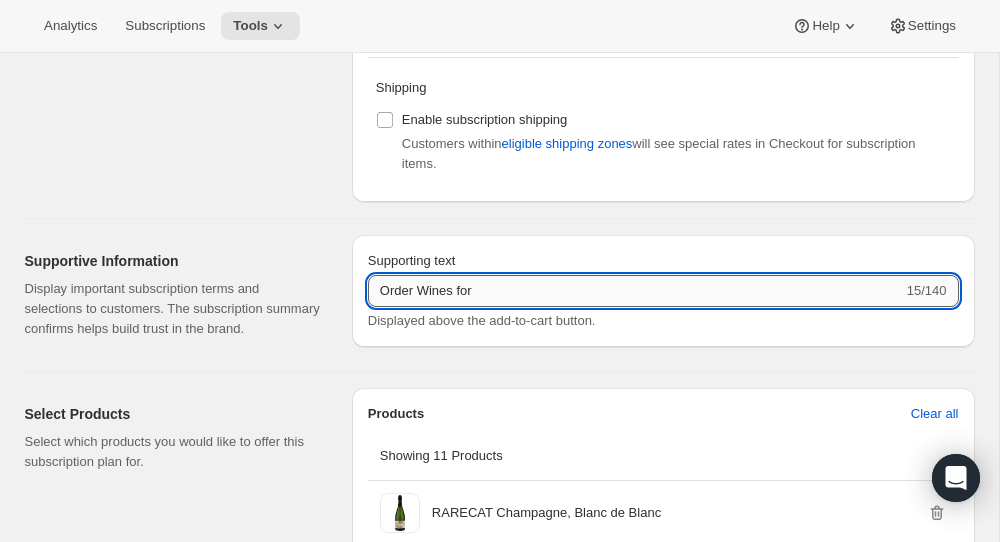 drag, startPoint x: 378, startPoint y: 287, endPoint x: 512, endPoint y: 288, distance: 134.00374 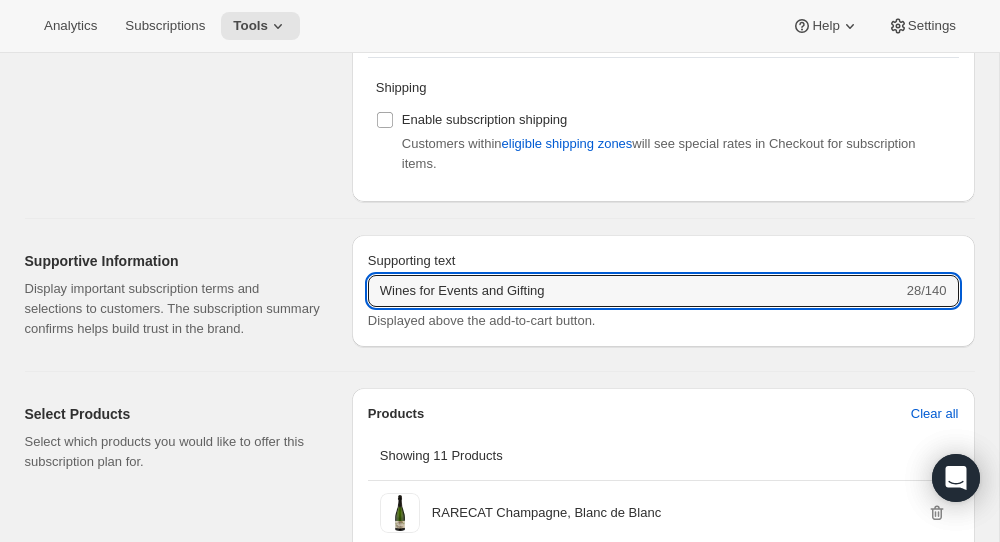 type on "Wines for Events and Gifting" 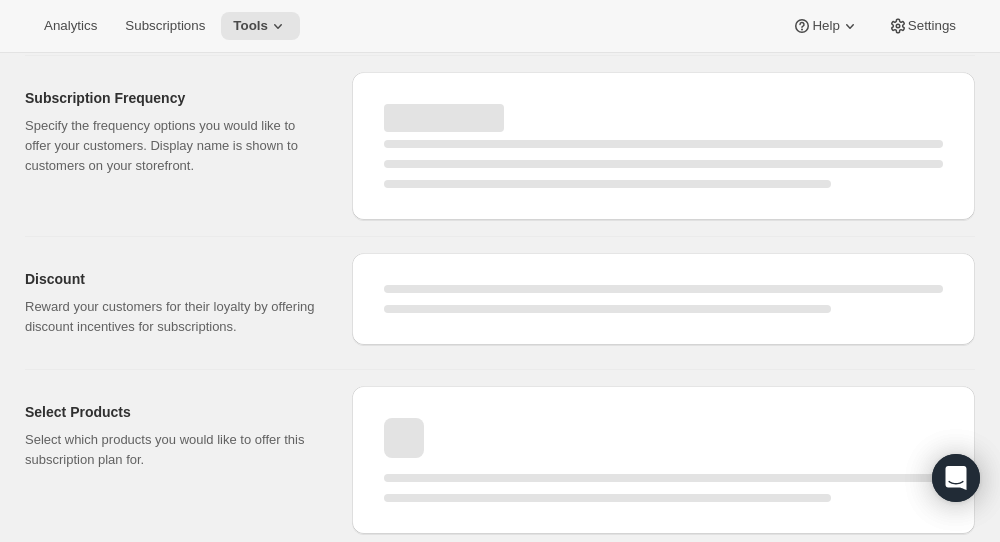 select on "YEAR" 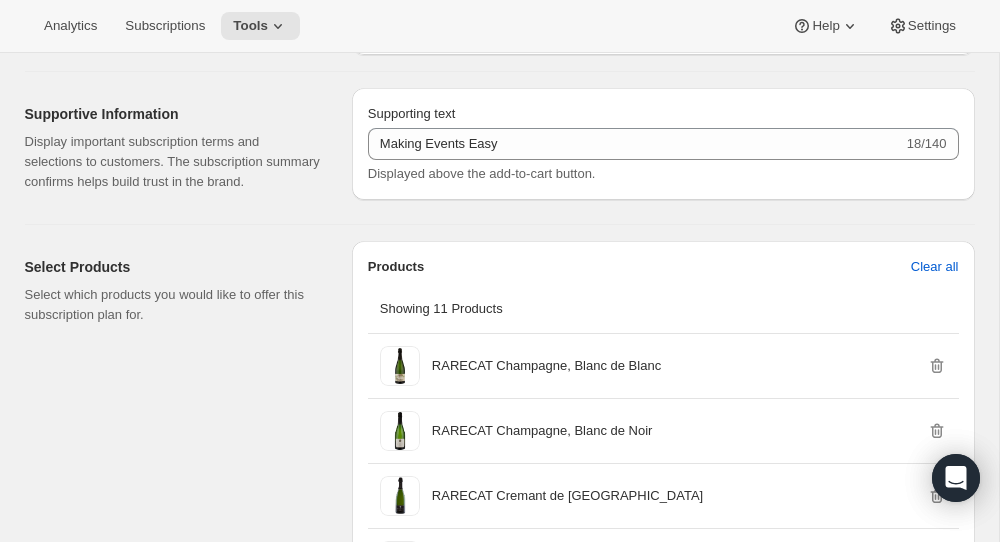 type on "Wines for Events and Gifting" 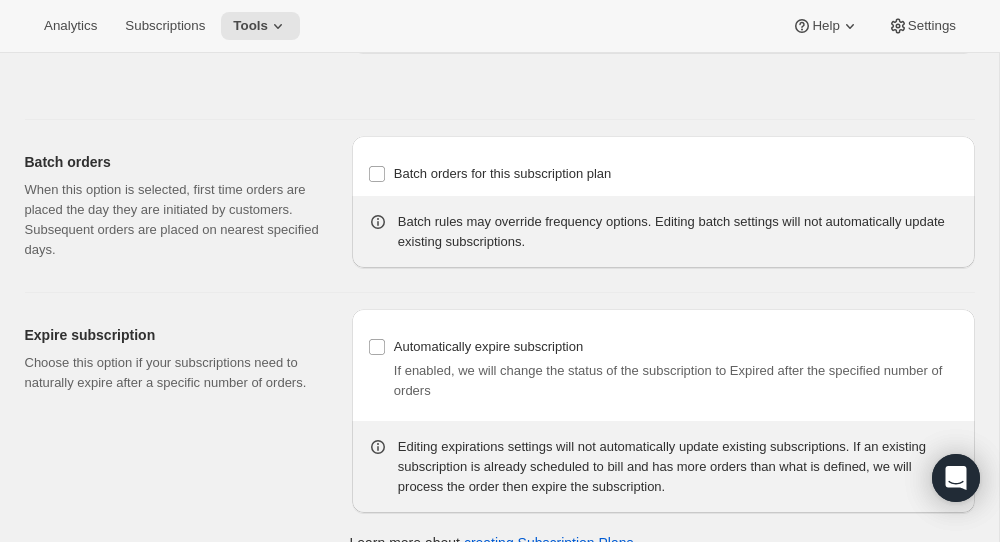 scroll, scrollTop: 2190, scrollLeft: 0, axis: vertical 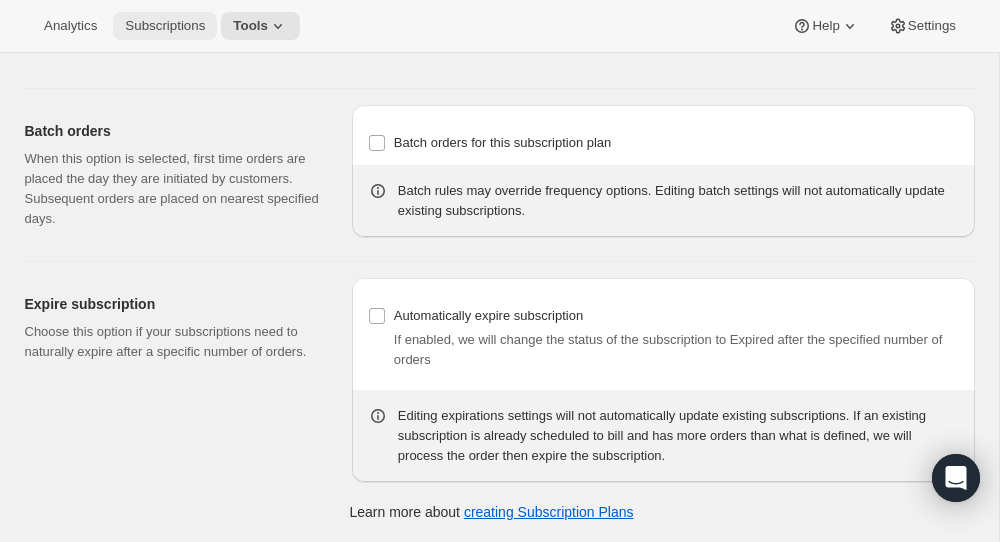 click on "Subscriptions" at bounding box center (165, 26) 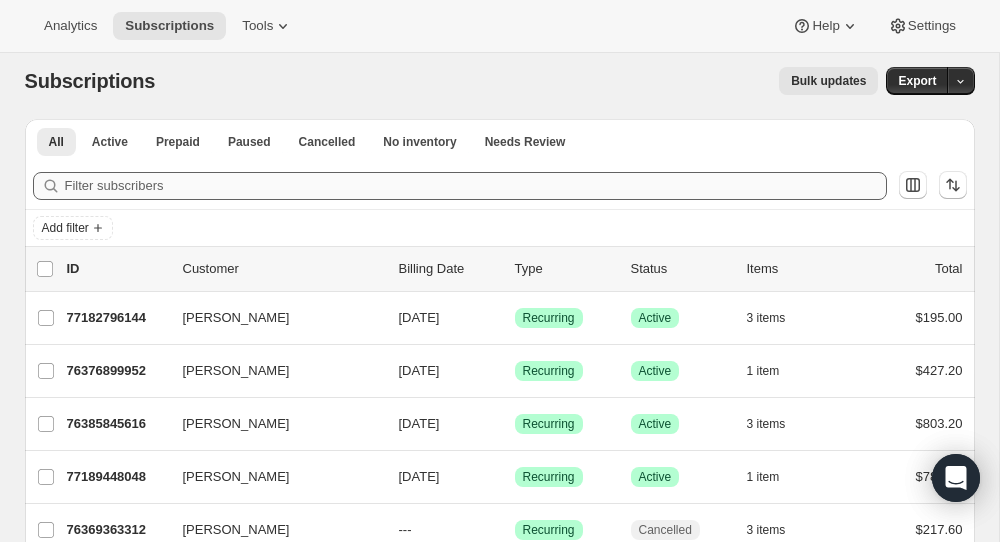 scroll, scrollTop: 0, scrollLeft: 0, axis: both 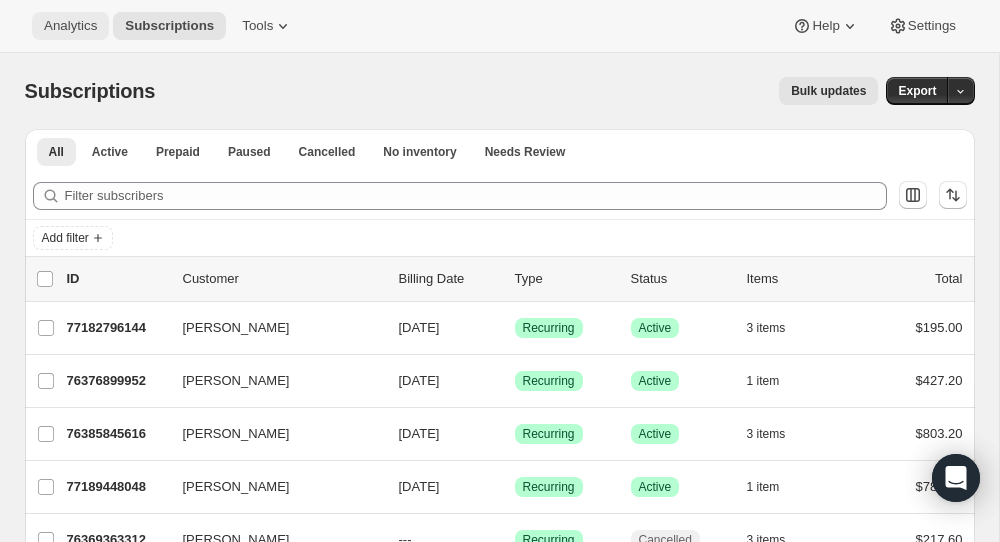 click on "Analytics" at bounding box center [70, 26] 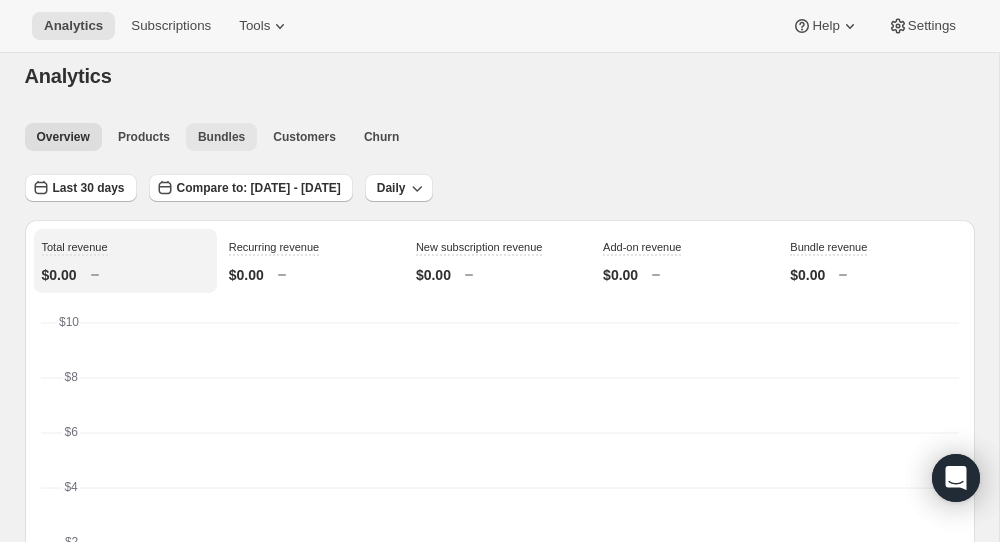 scroll, scrollTop: 23, scrollLeft: 0, axis: vertical 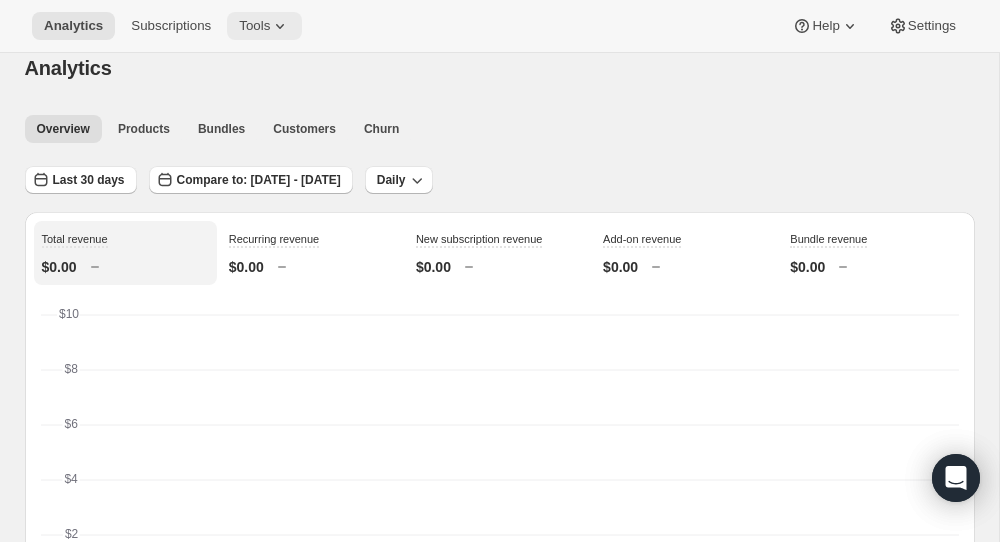 click on "Tools" at bounding box center [254, 26] 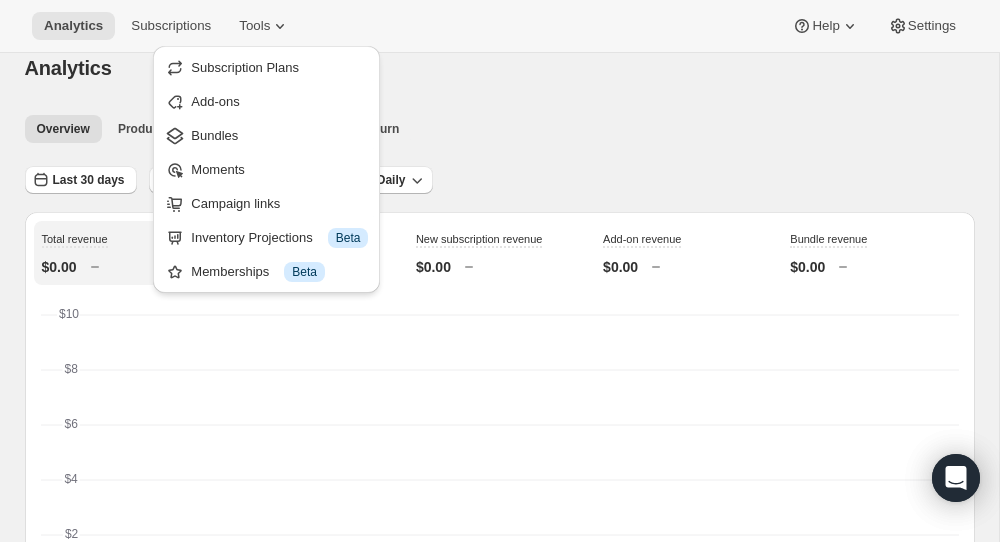 click on "Overview Products Bundles Customers Churn More views" at bounding box center [494, 128] 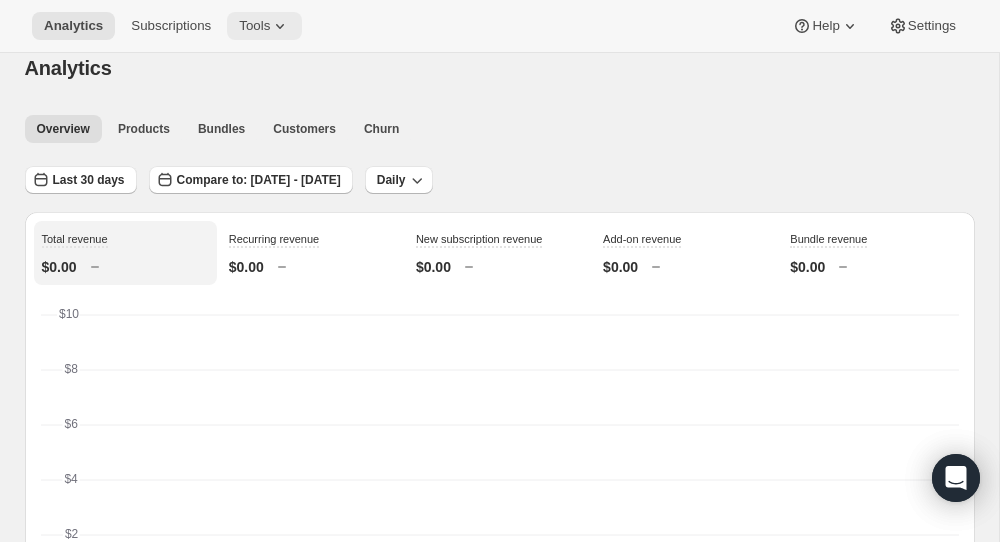 click 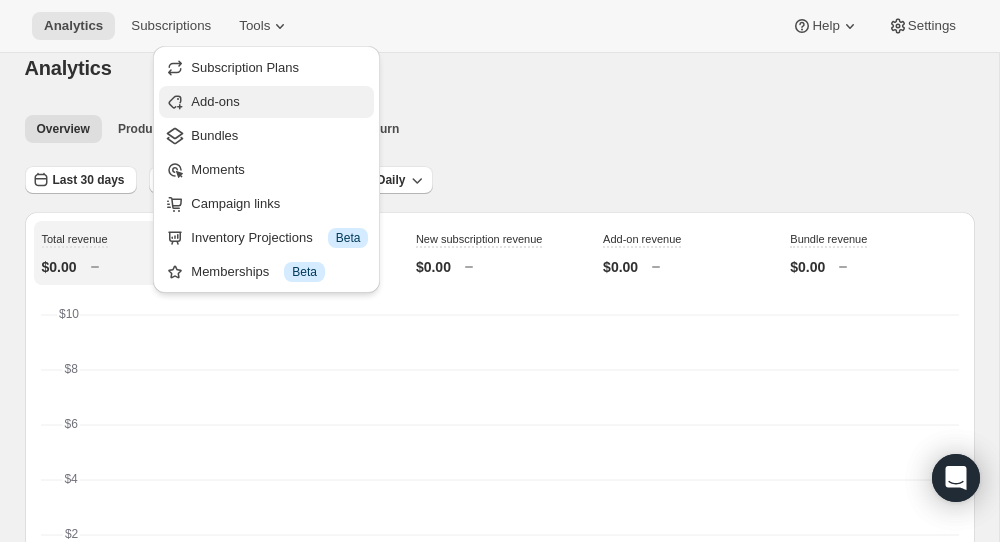 click on "Add-ons" at bounding box center (215, 101) 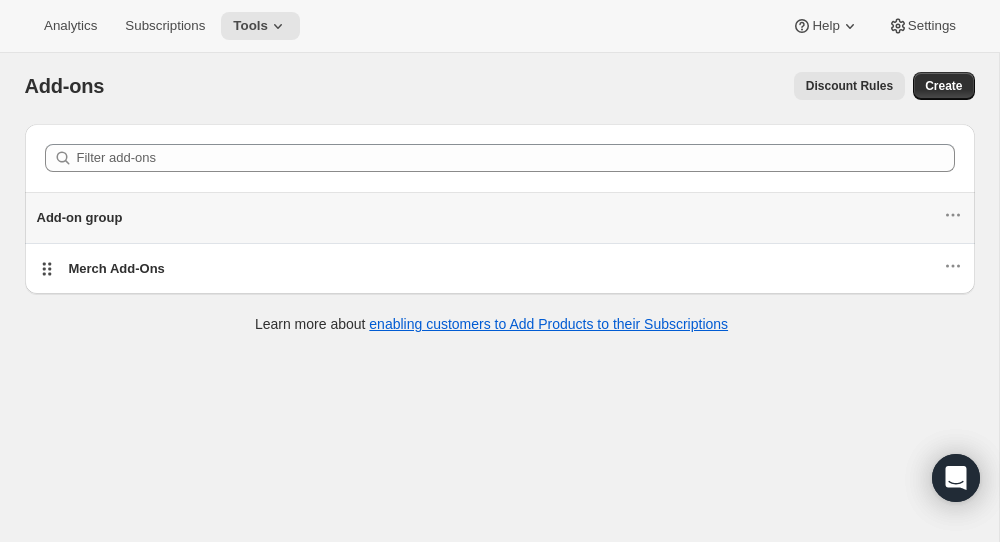 scroll, scrollTop: 3, scrollLeft: 0, axis: vertical 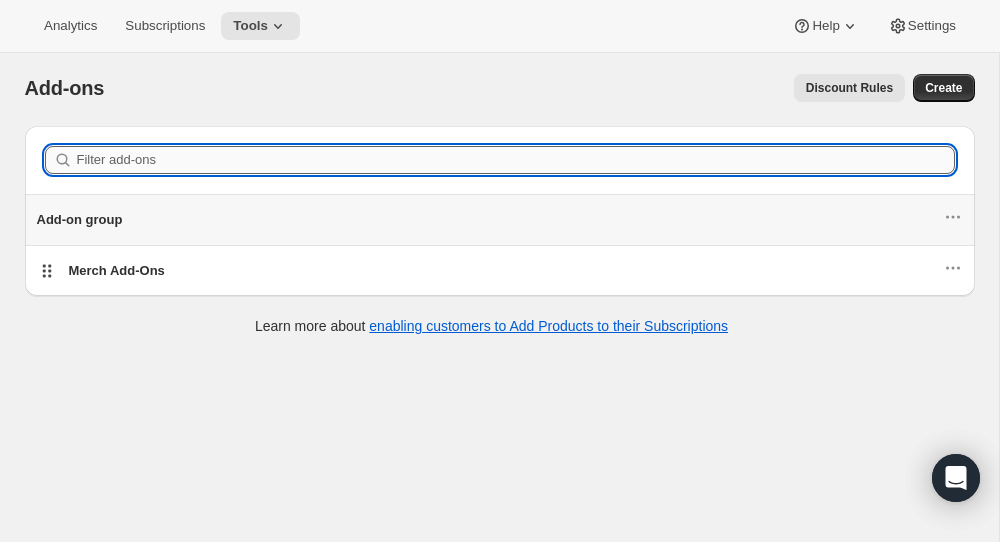 click on "Filter add-ons" at bounding box center [516, 160] 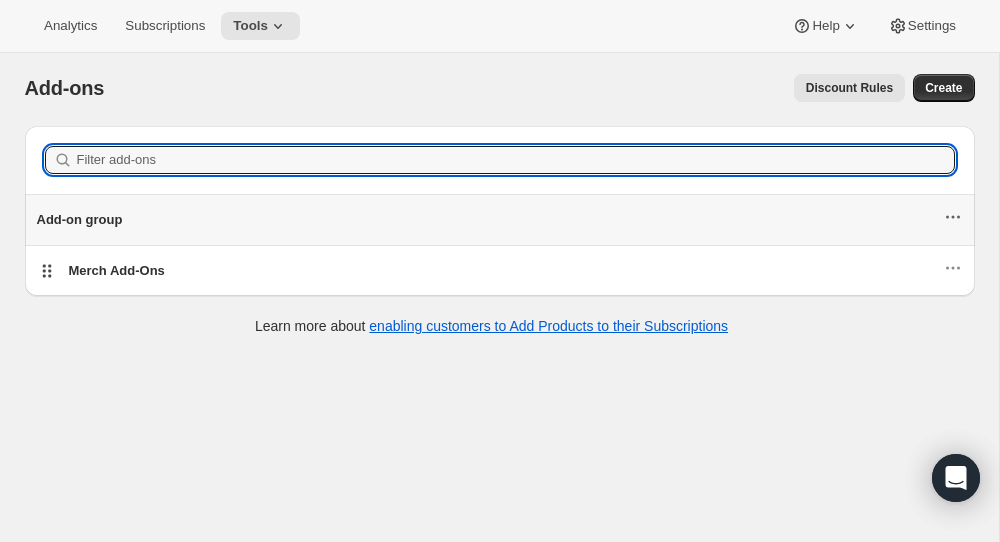 click 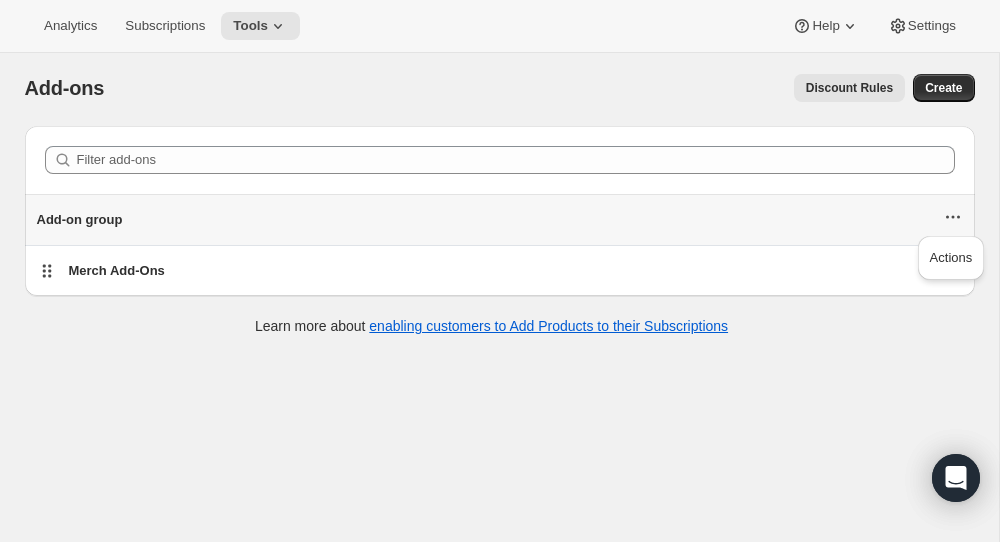 click on "Filter add-ons Add-on group Merch Add-Ons Learn more about   enabling customers to Add Products to their Subscriptions" at bounding box center (492, 233) 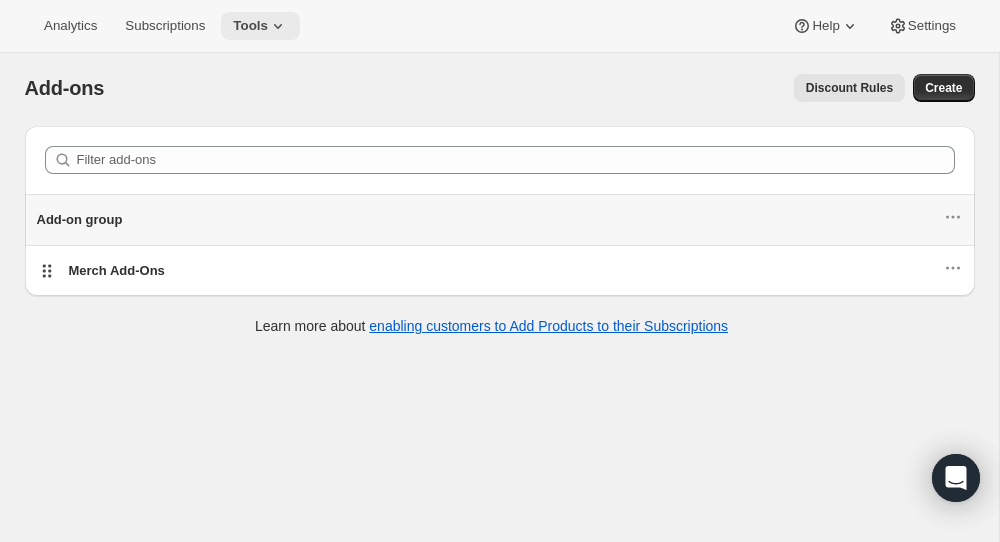 click 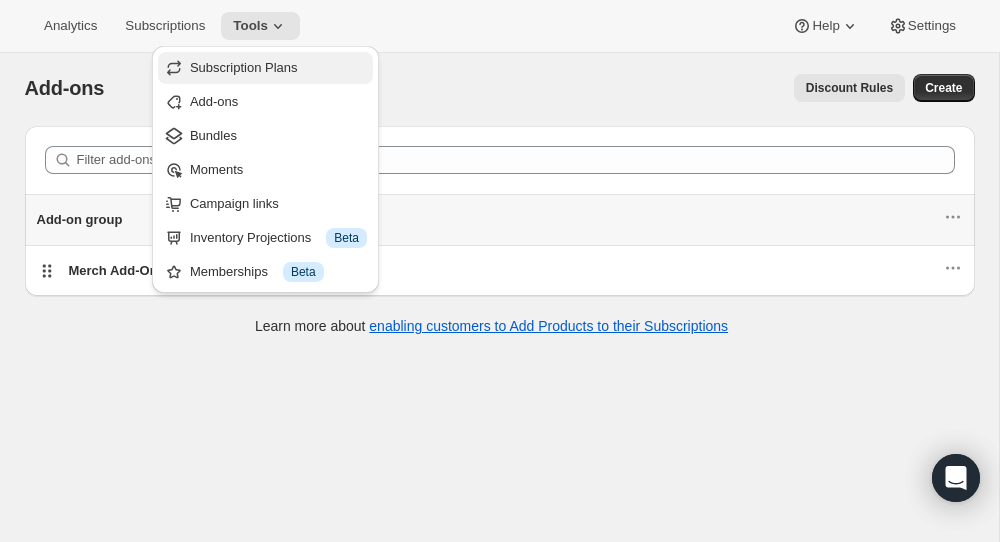 click on "Subscription Plans" at bounding box center [244, 67] 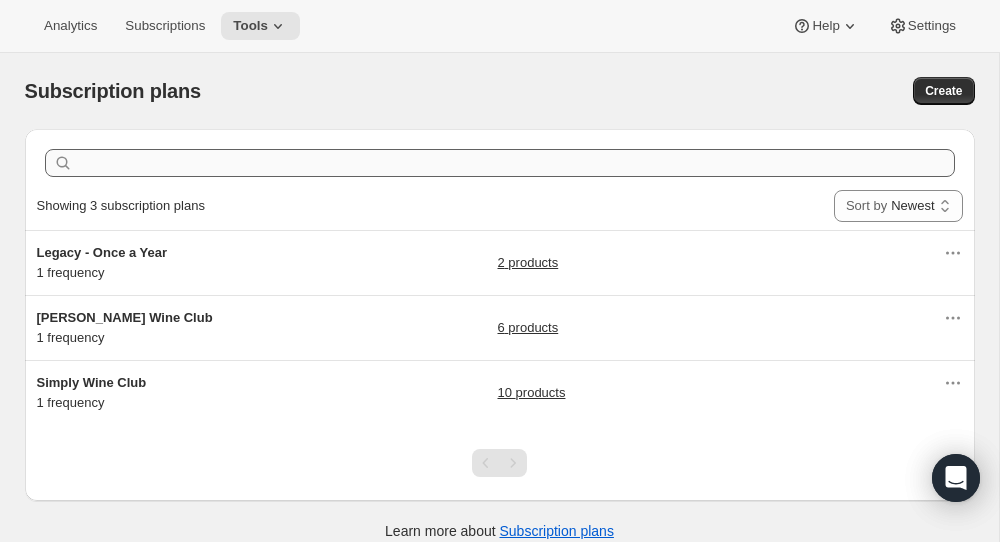 scroll, scrollTop: 52, scrollLeft: 0, axis: vertical 